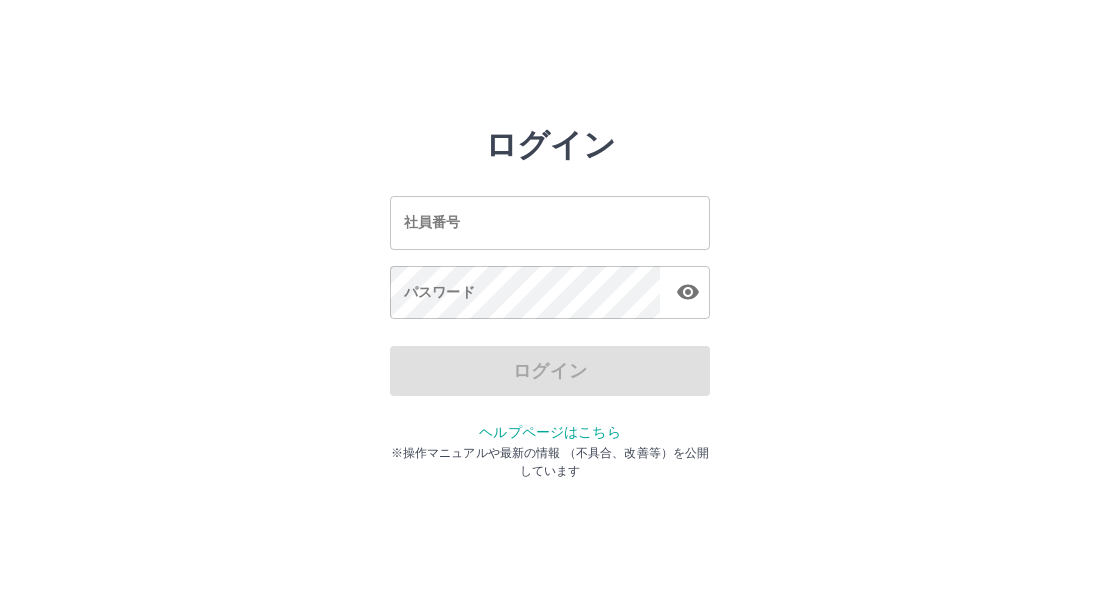 scroll, scrollTop: 0, scrollLeft: 0, axis: both 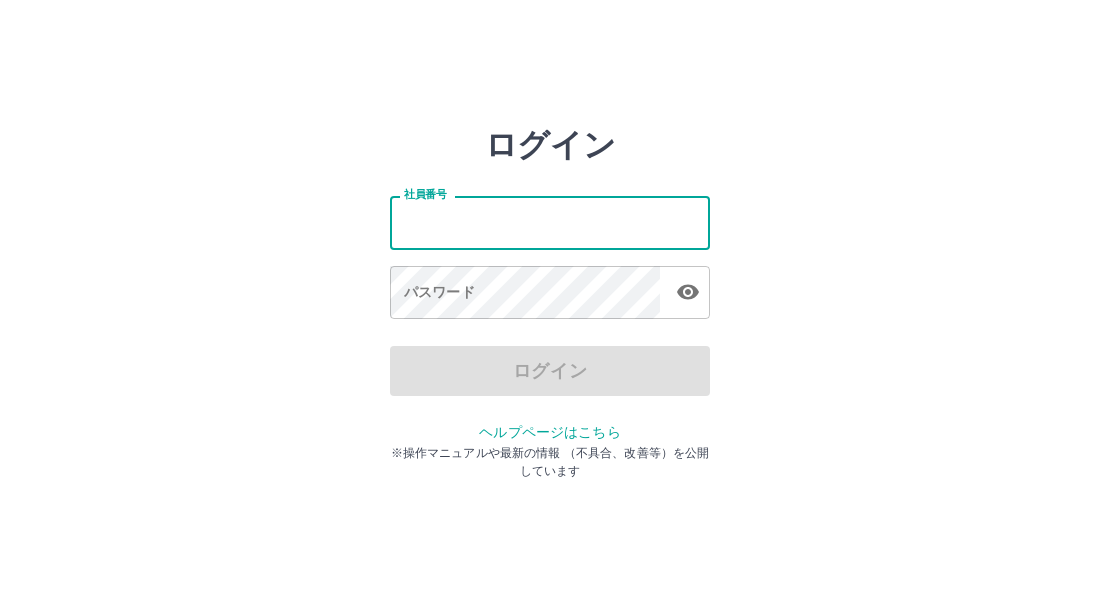 type on "*******" 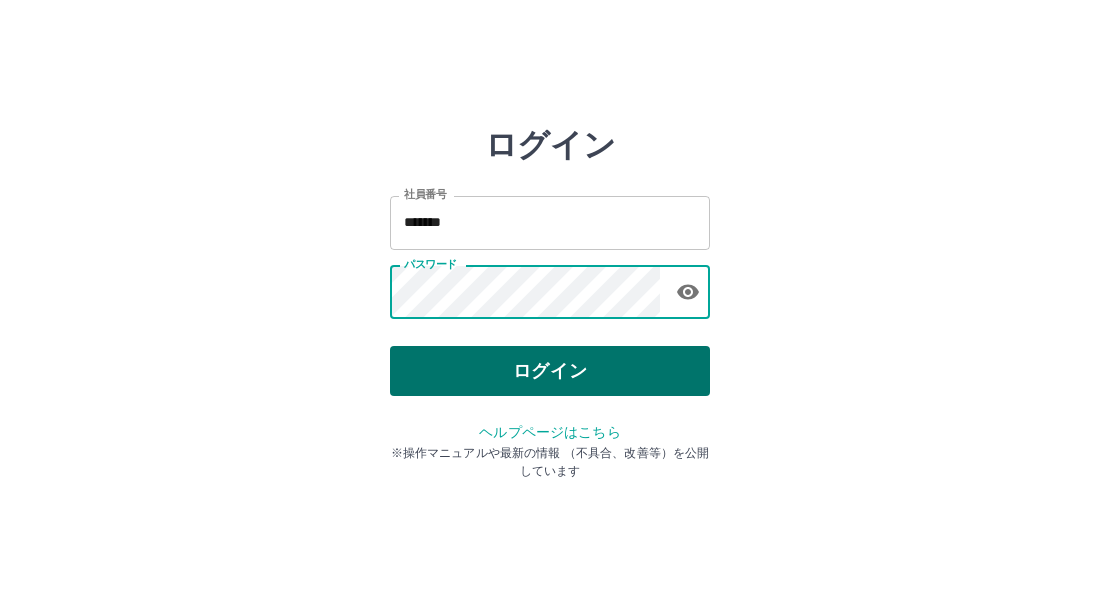 click on "ログイン" at bounding box center [550, 371] 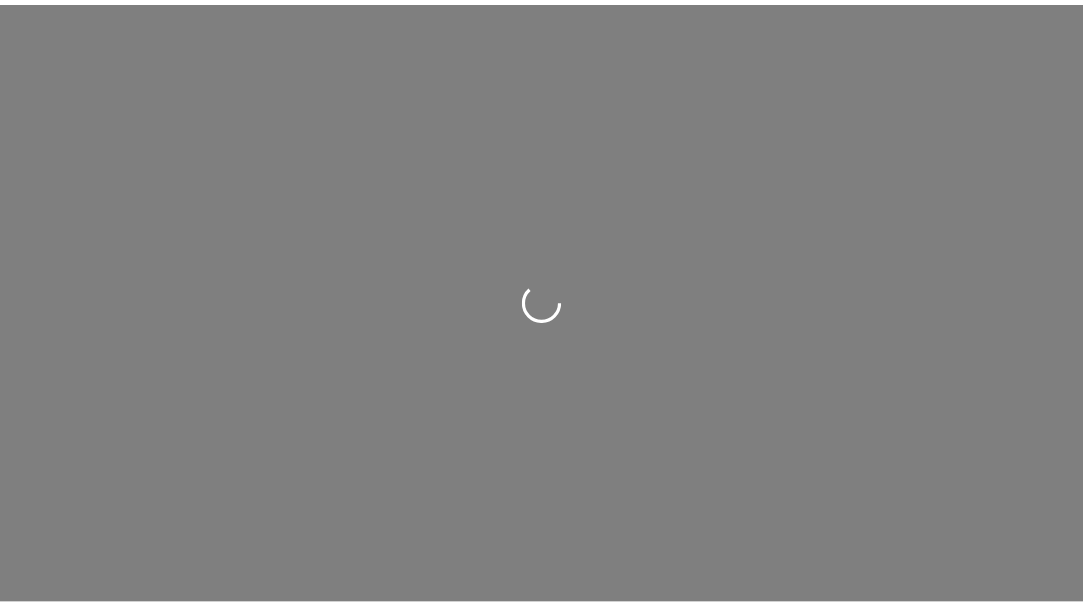 scroll, scrollTop: 0, scrollLeft: 0, axis: both 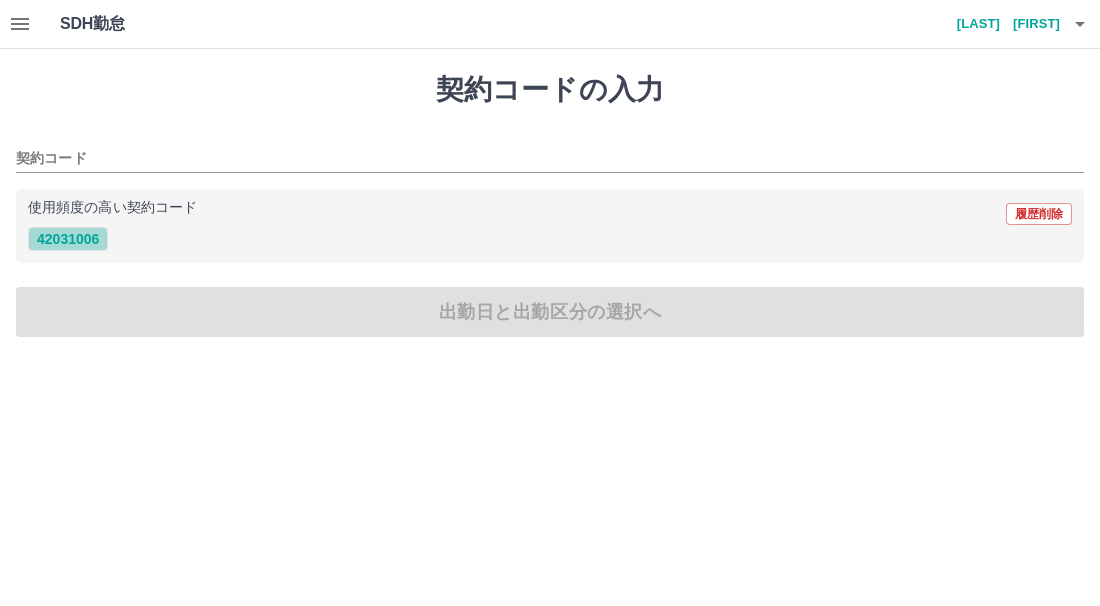 click on "42031006" at bounding box center [68, 239] 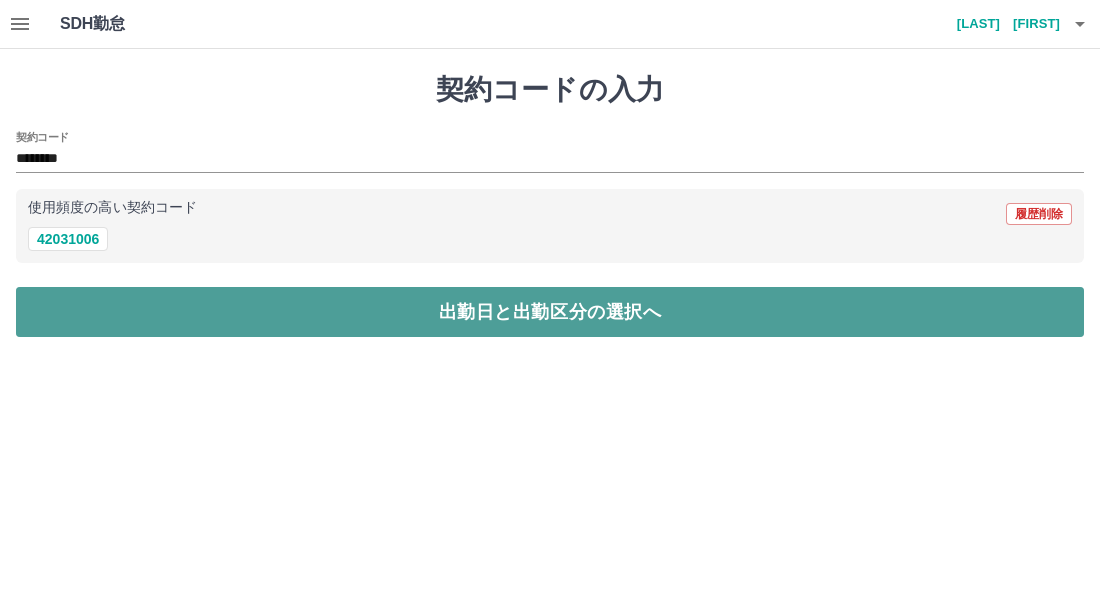 click on "出勤日と出勤区分の選択へ" at bounding box center (550, 312) 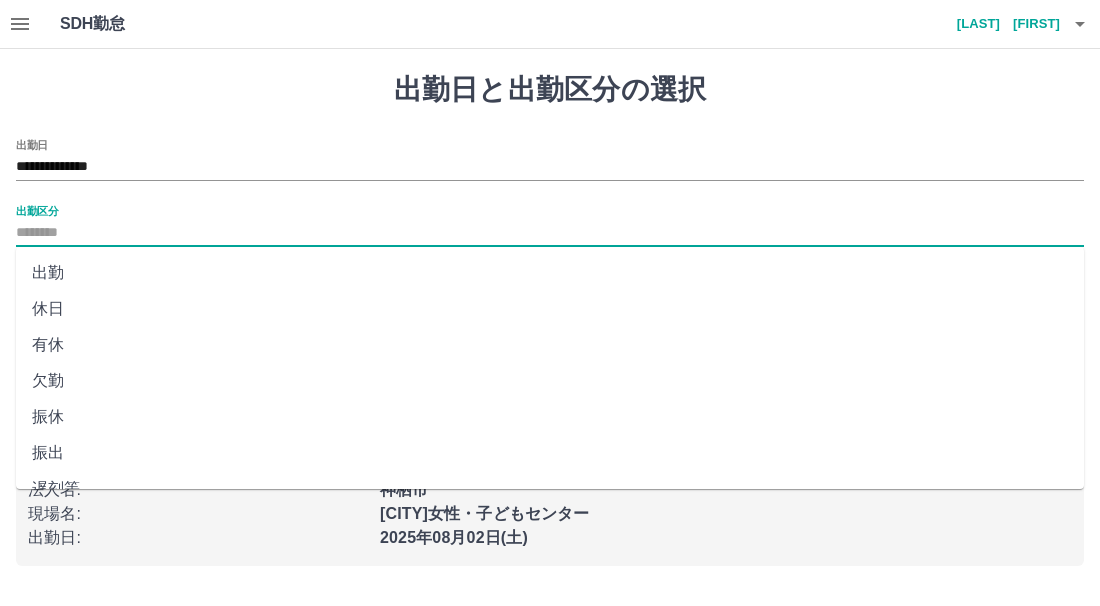 click on "出勤区分" at bounding box center (550, 233) 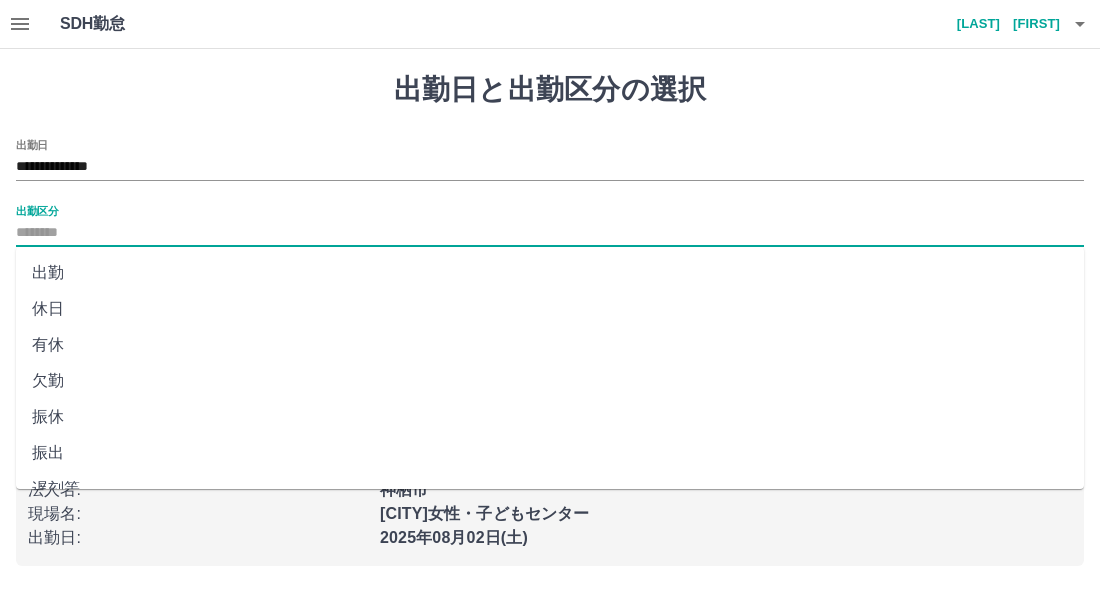 click on "出勤" at bounding box center [550, 273] 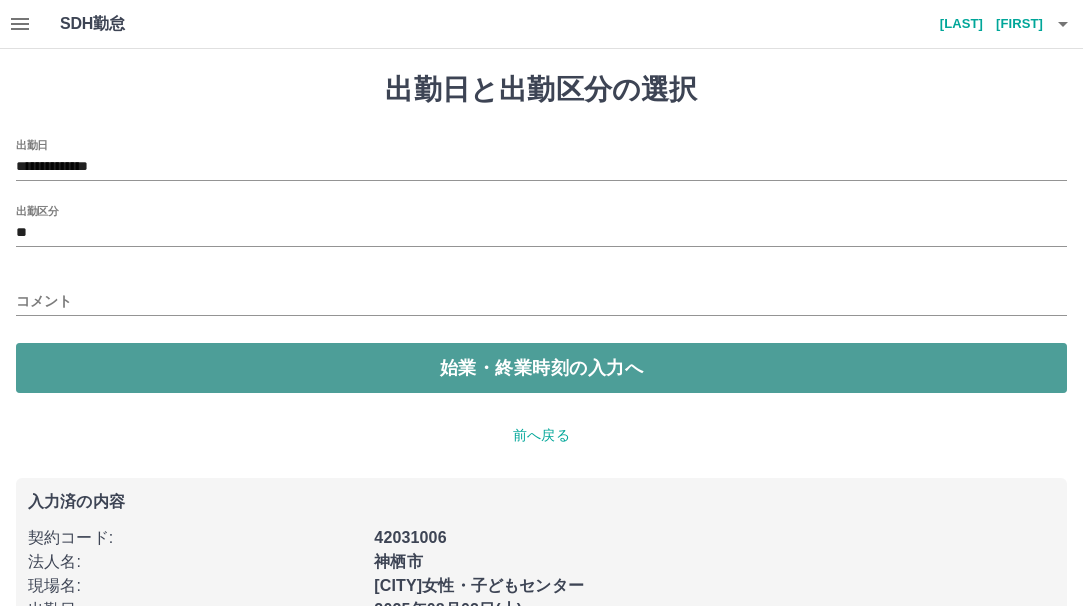click on "始業・終業時刻の入力へ" at bounding box center (541, 368) 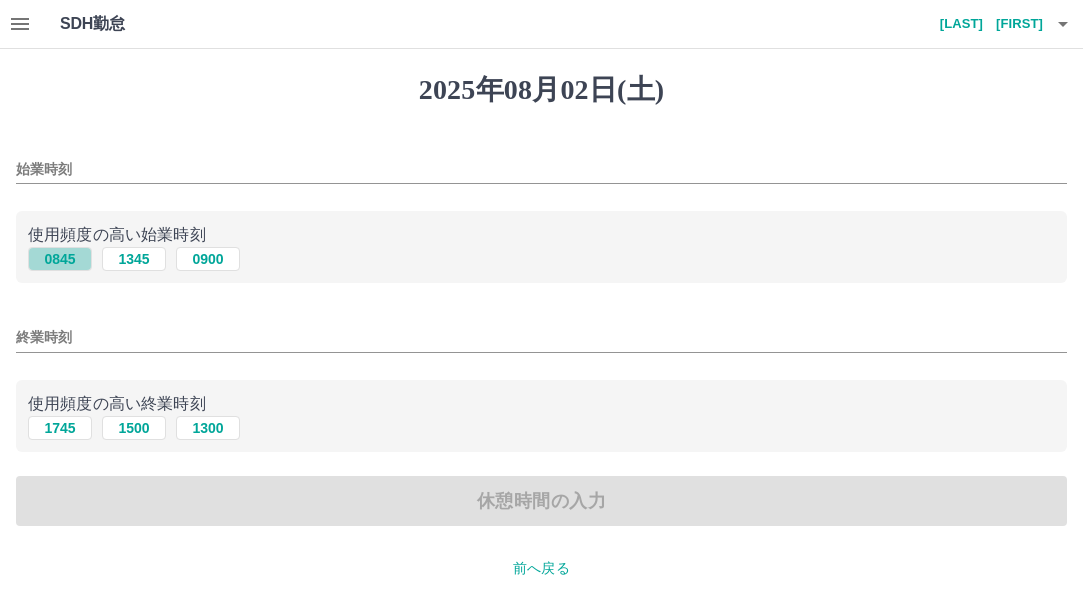 click on "0845" at bounding box center (60, 259) 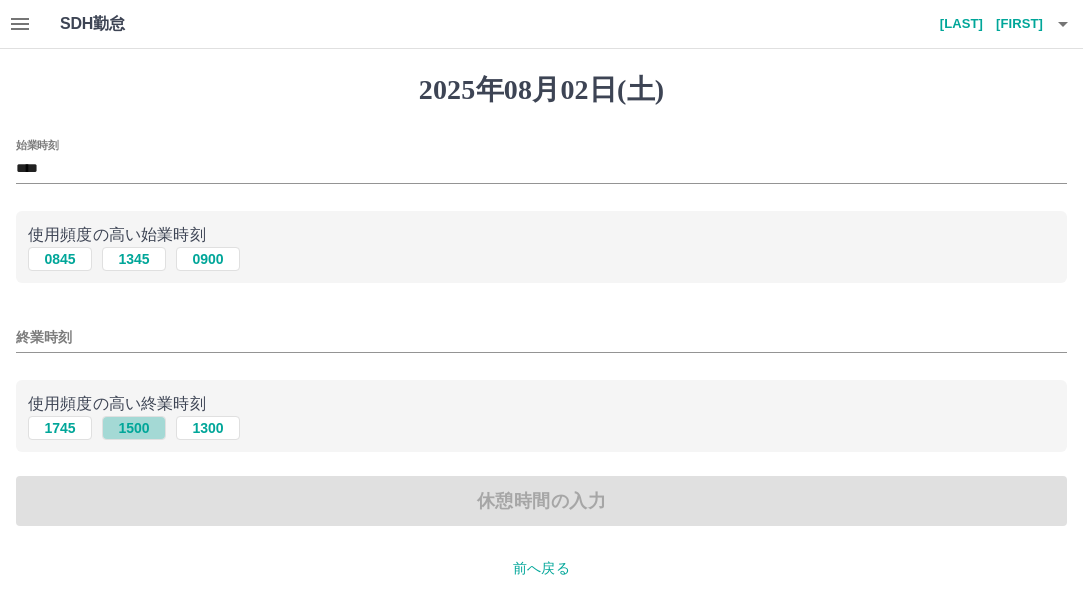 click on "1500" at bounding box center [134, 428] 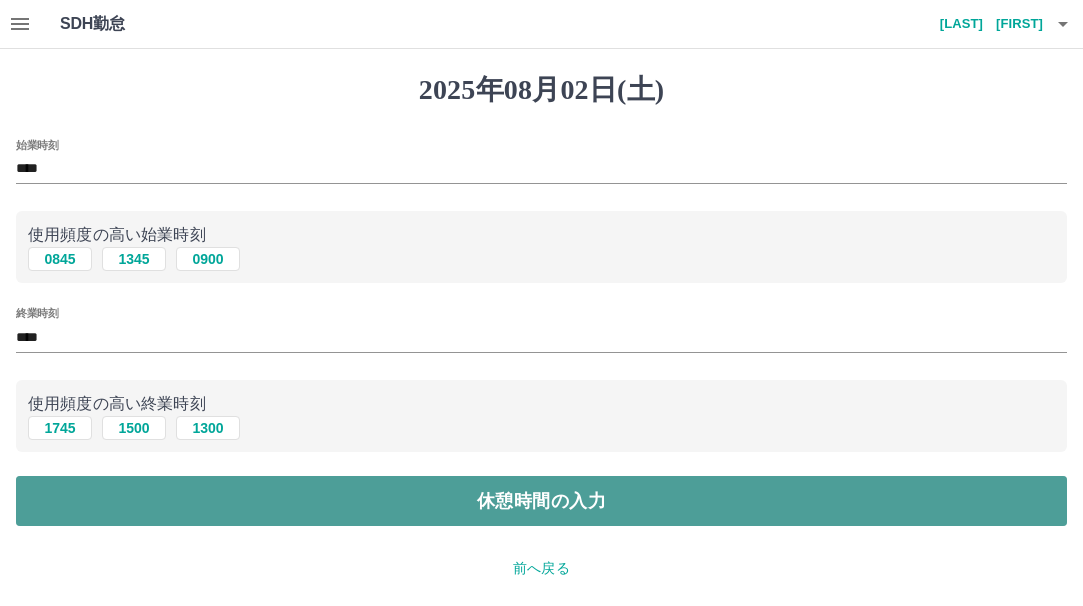 click on "休憩時間の入力" at bounding box center [541, 501] 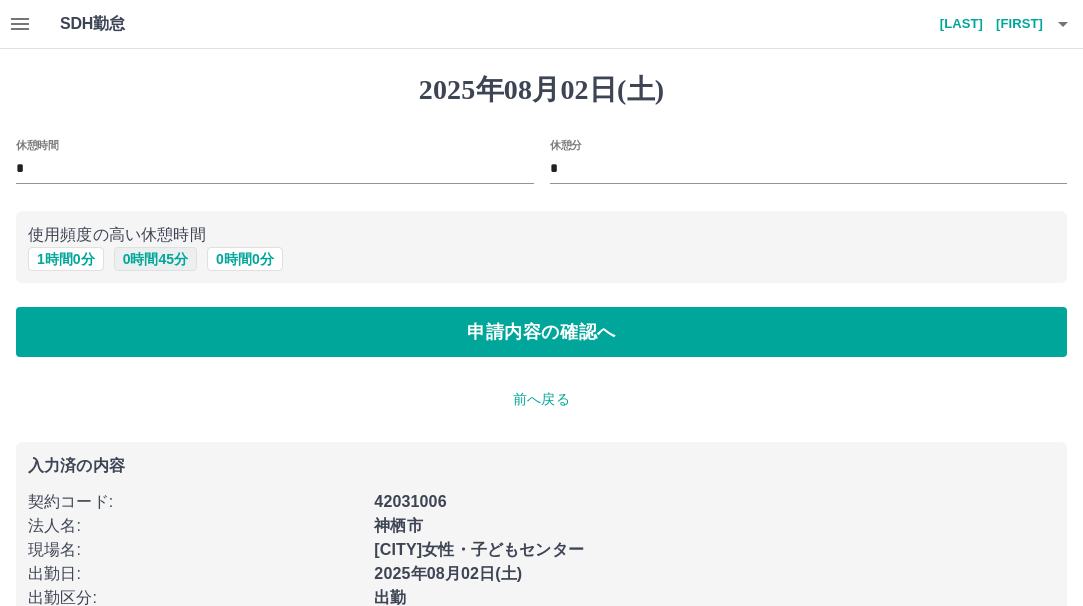 click on "0 時間 45 分" at bounding box center (155, 259) 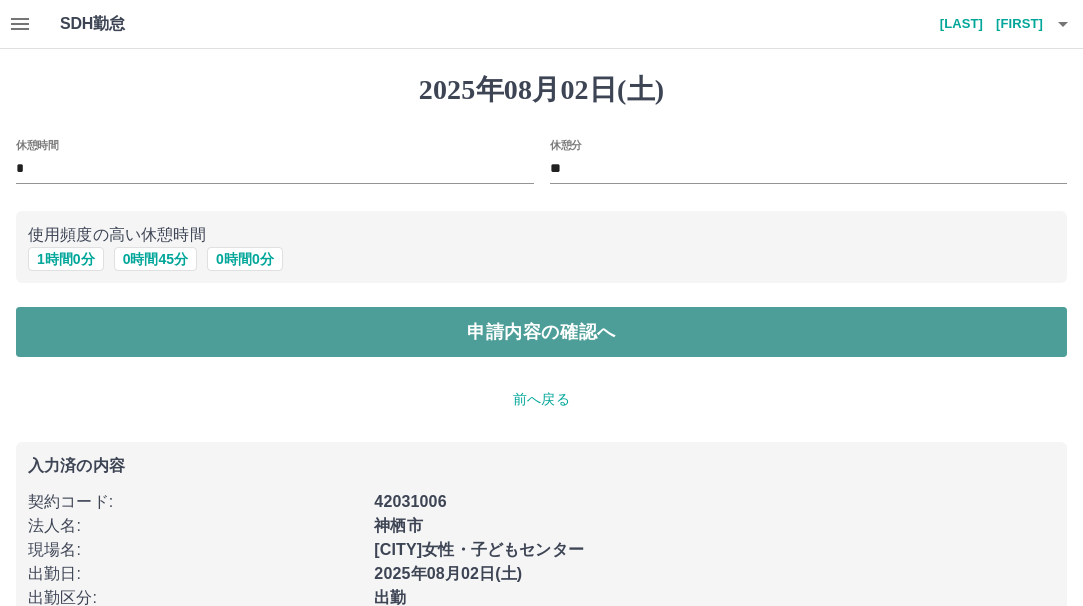 click on "申請内容の確認へ" at bounding box center [541, 332] 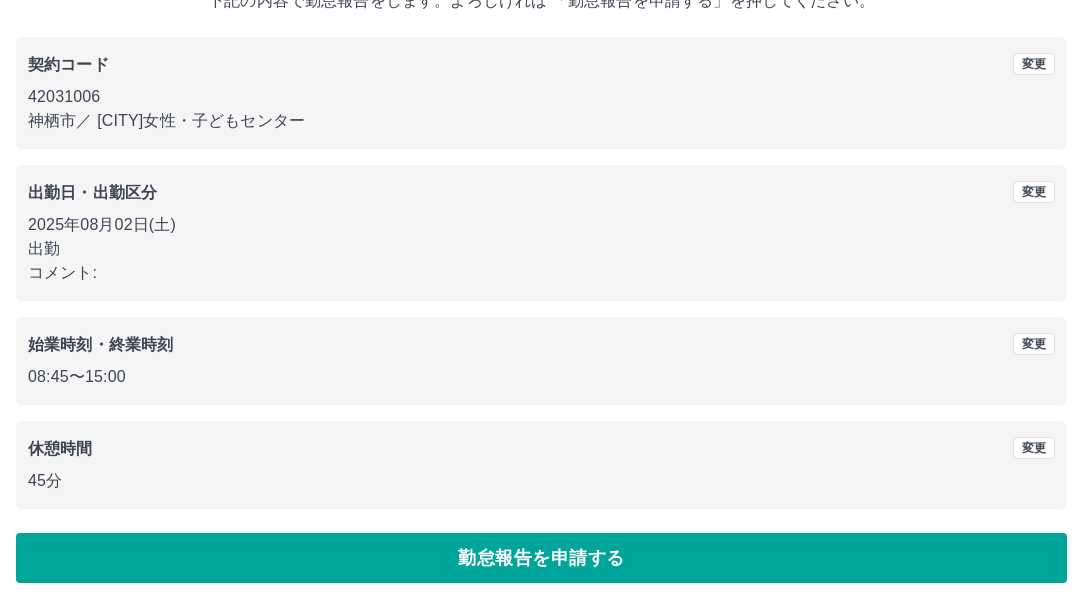 scroll, scrollTop: 143, scrollLeft: 0, axis: vertical 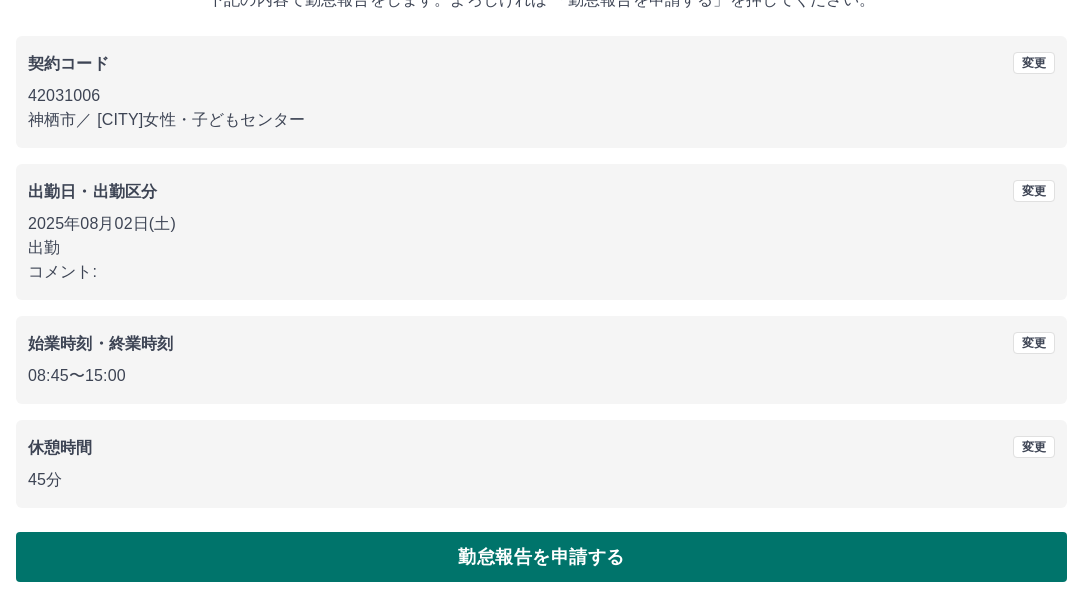 click on "勤怠報告を申請する" at bounding box center [541, 557] 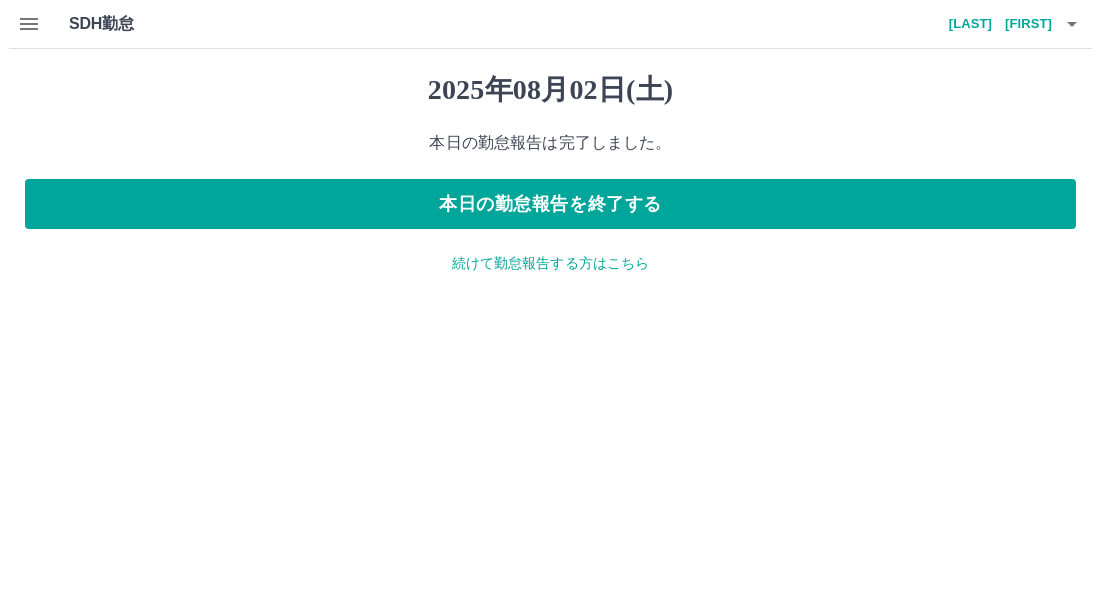 scroll, scrollTop: 0, scrollLeft: 0, axis: both 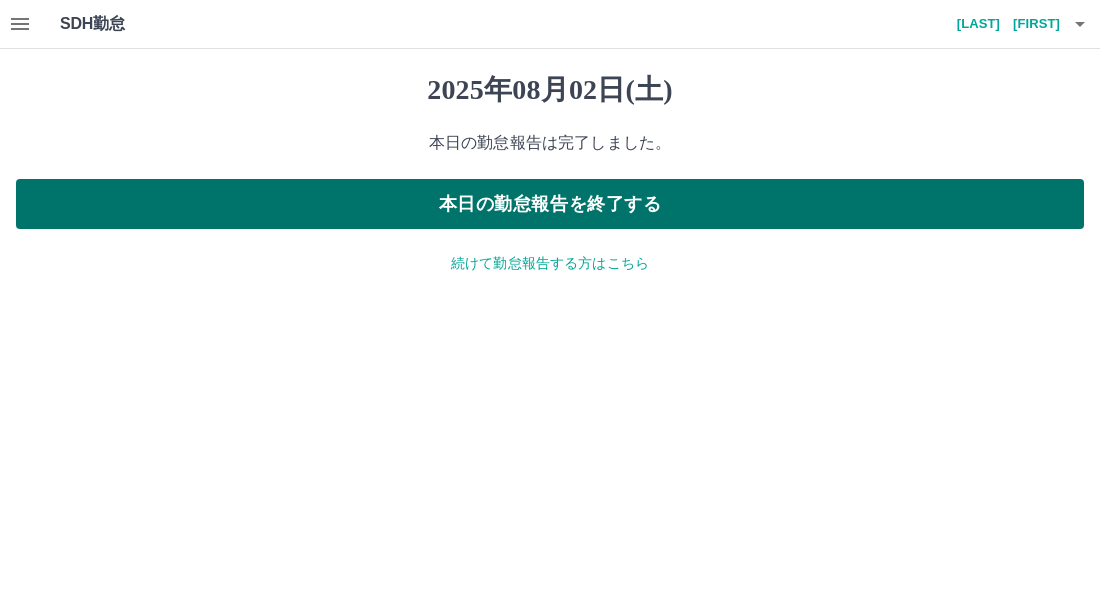 click on "本日の勤怠報告を終了する" at bounding box center [550, 204] 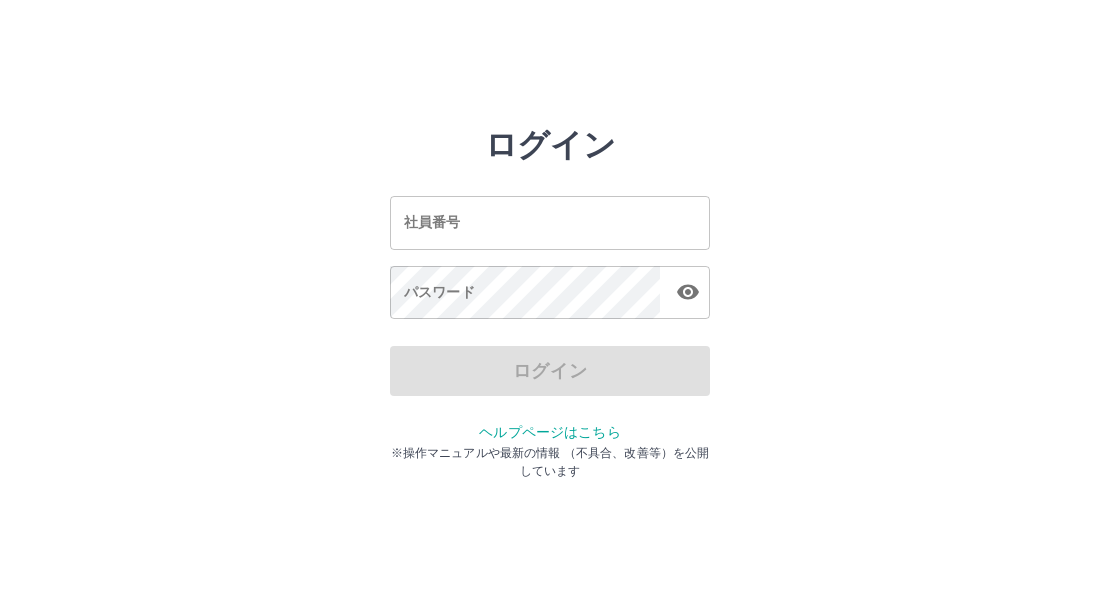 scroll, scrollTop: 0, scrollLeft: 0, axis: both 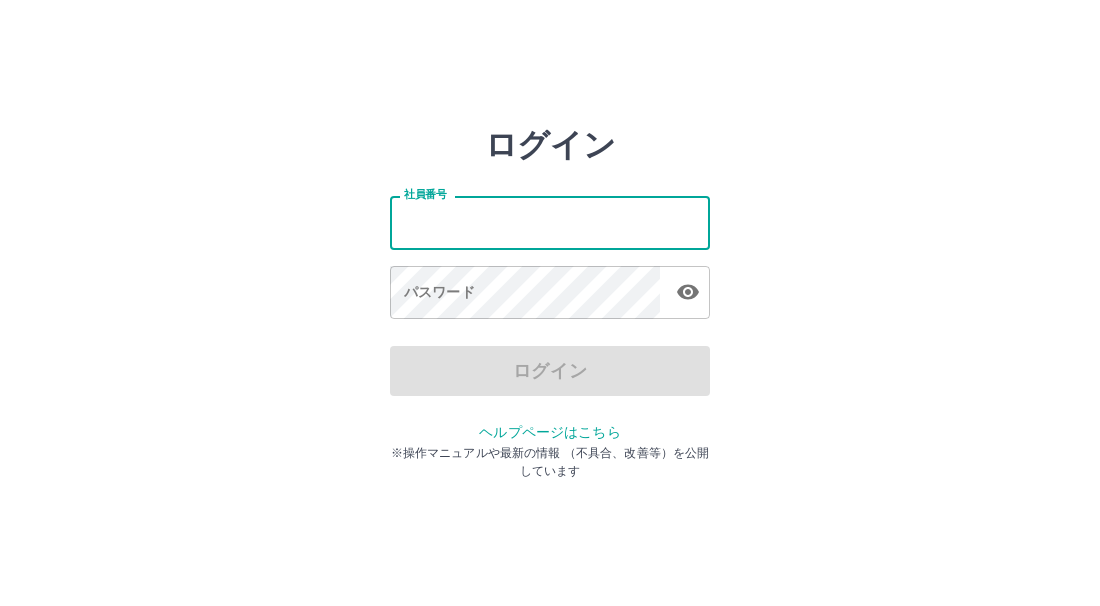 type on "*******" 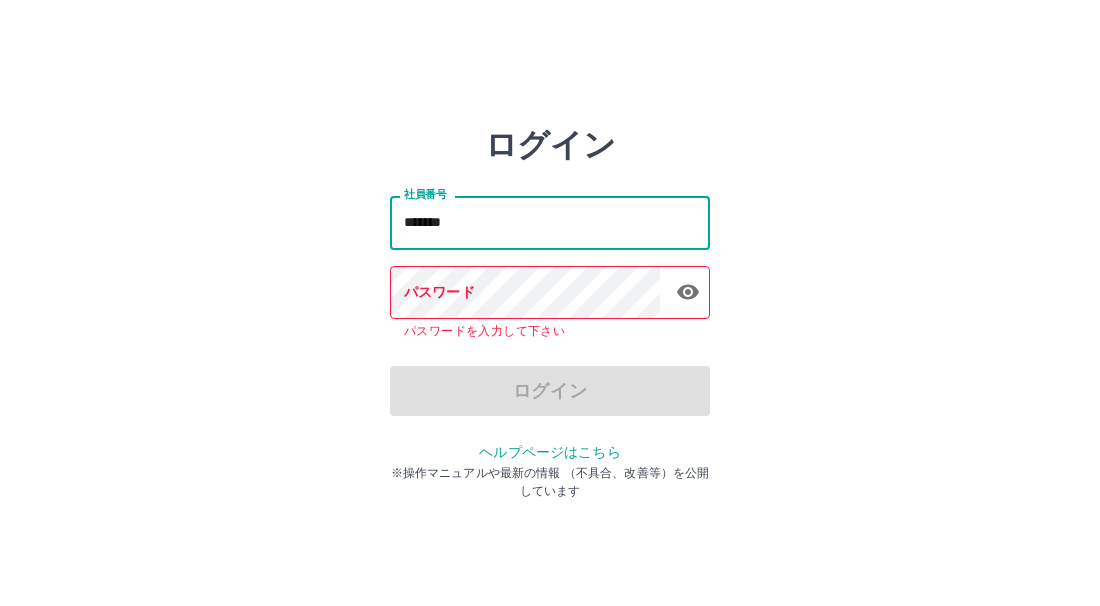 drag, startPoint x: 663, startPoint y: 239, endPoint x: 398, endPoint y: 233, distance: 265.0679 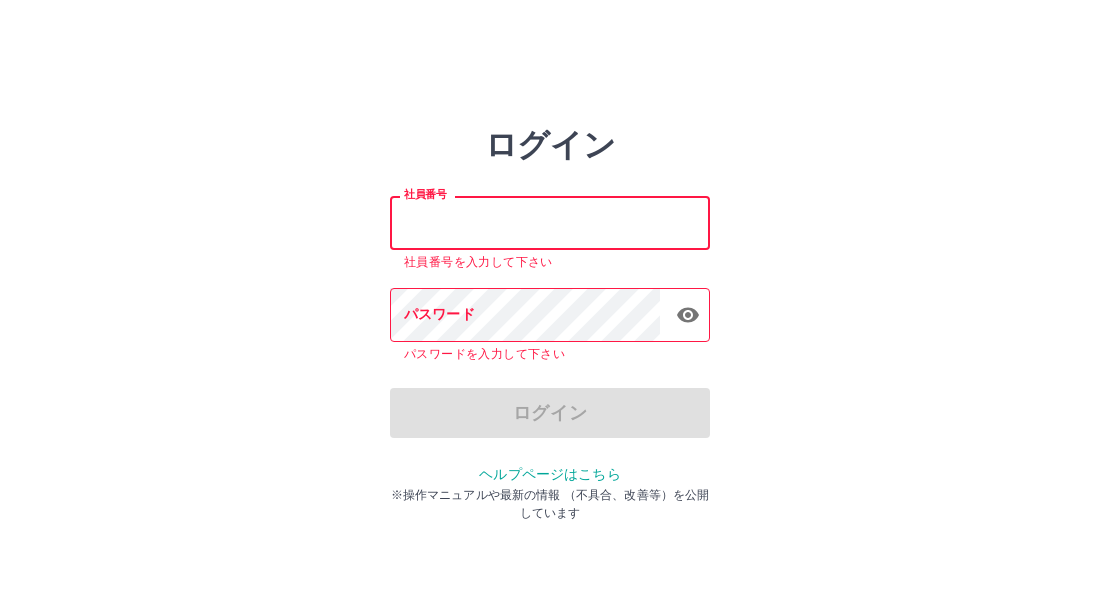 click on "社員番号" at bounding box center (550, 222) 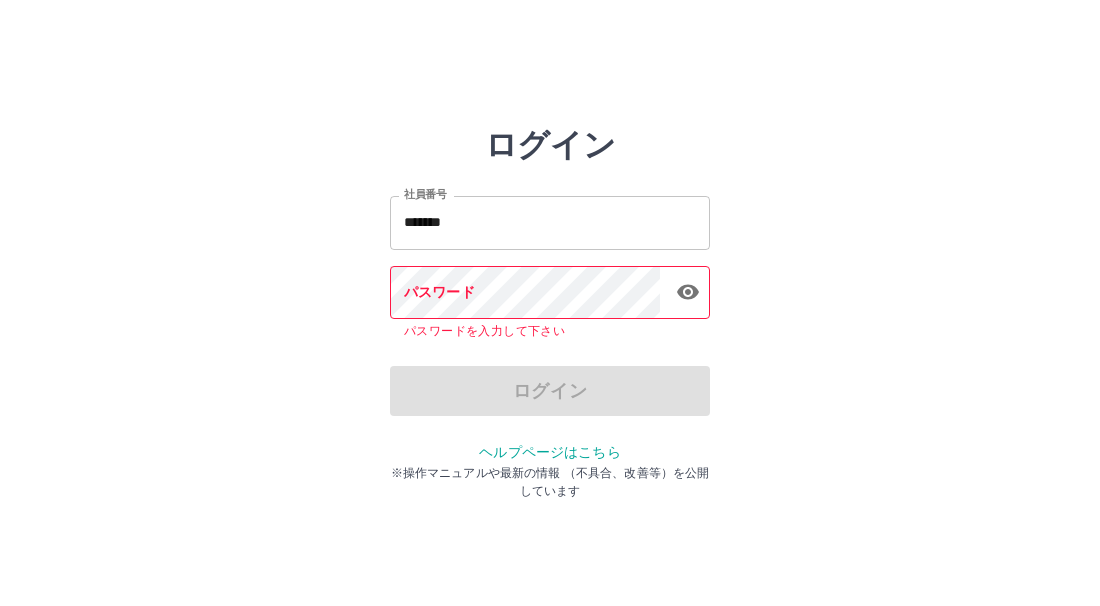 click on "パスワードを入力して下さい" at bounding box center (550, 332) 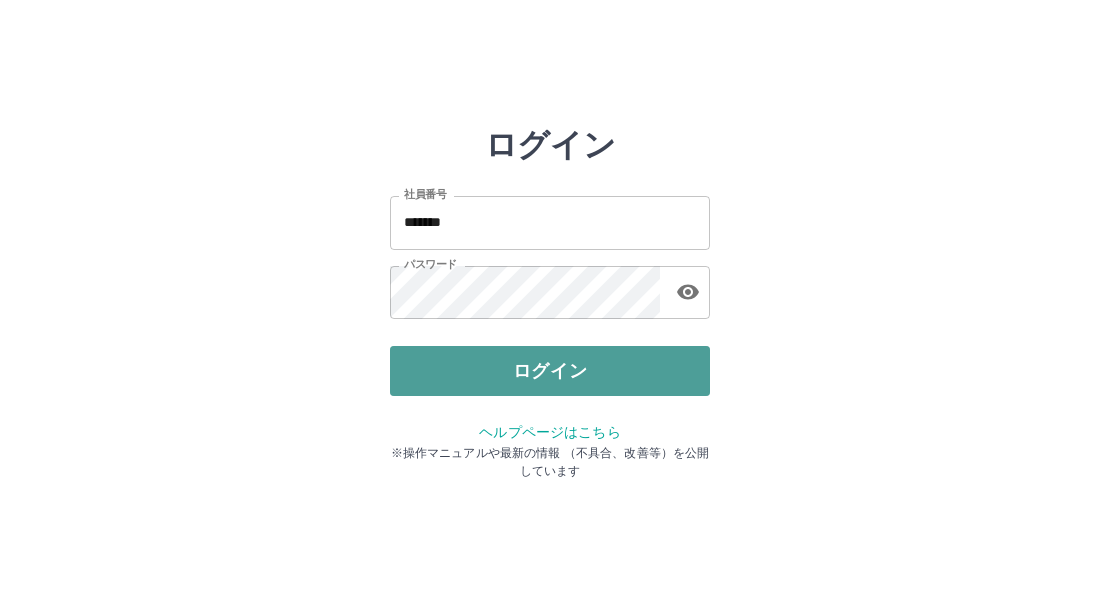 click on "ログイン" at bounding box center (550, 371) 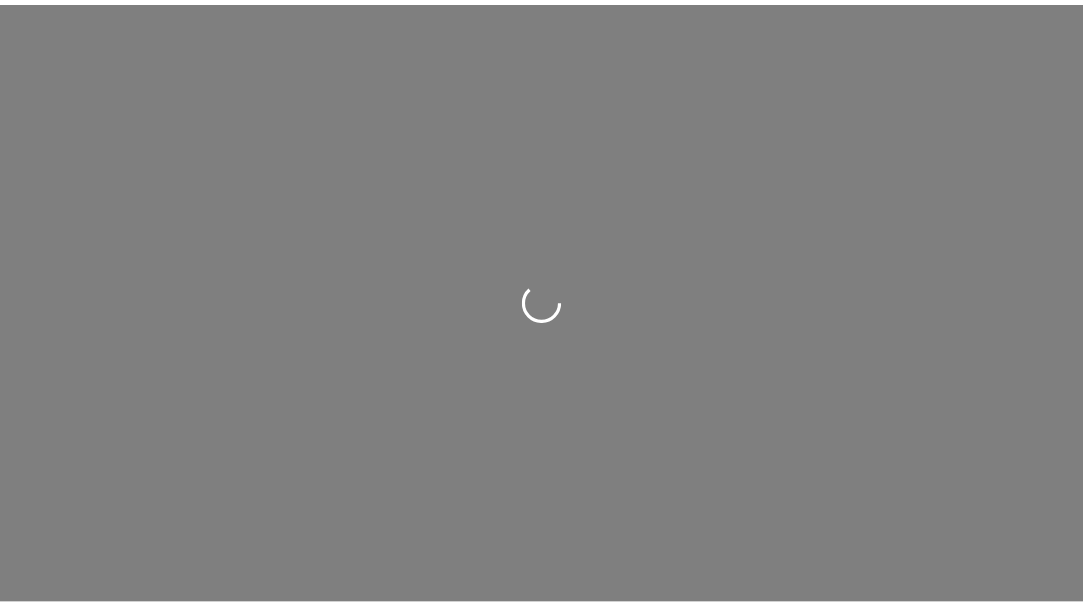 scroll, scrollTop: 0, scrollLeft: 0, axis: both 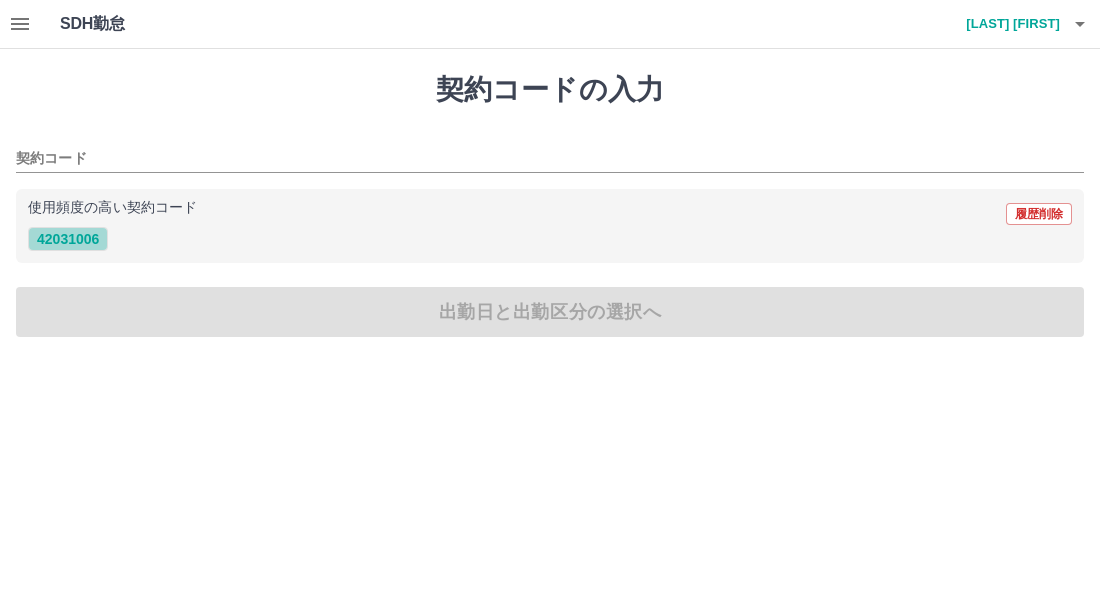click on "42031006" at bounding box center [68, 239] 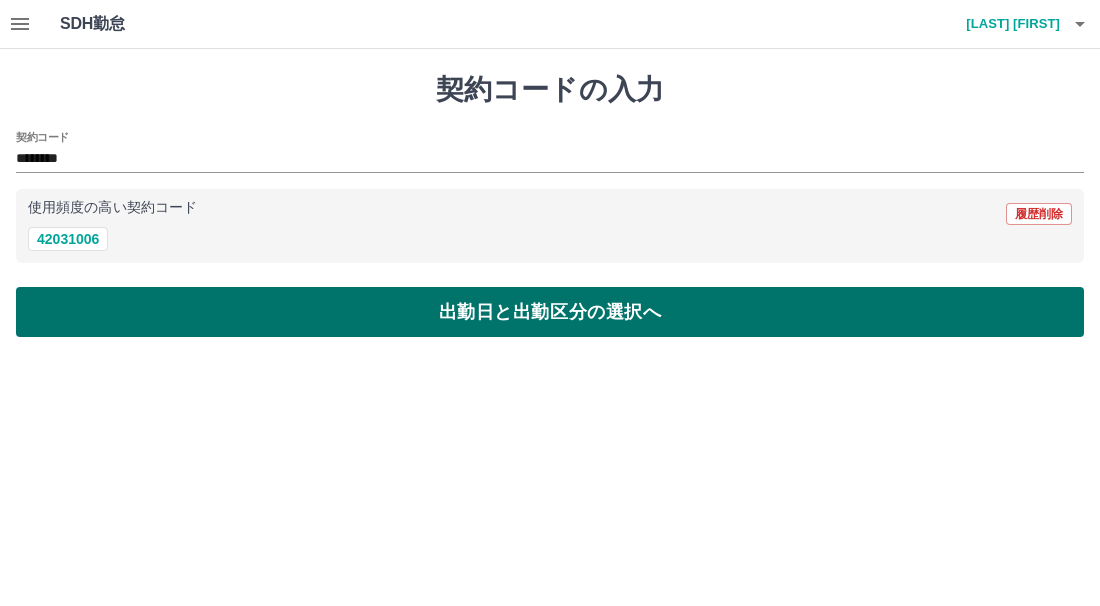 click on "出勤日と出勤区分の選択へ" at bounding box center [550, 312] 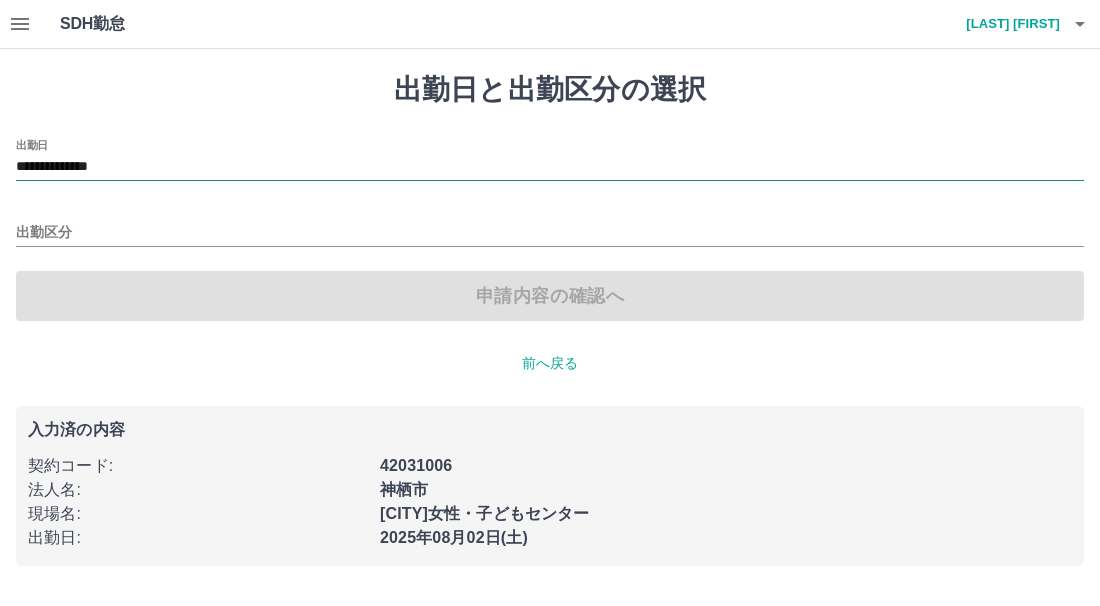 click on "**********" at bounding box center [550, 167] 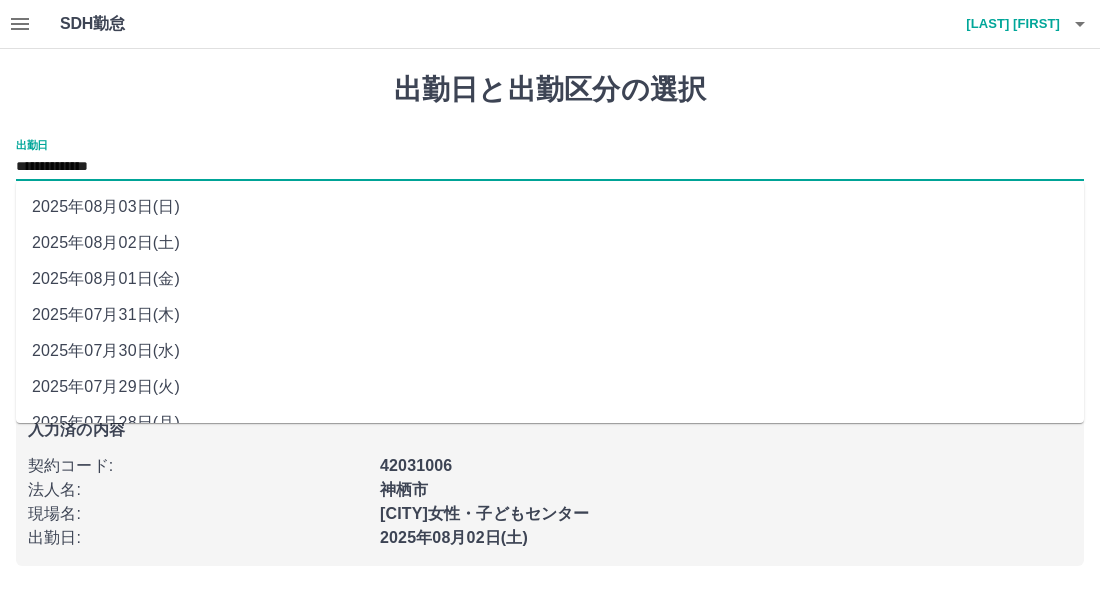 click on "2025年08月01日(金)" at bounding box center (550, 279) 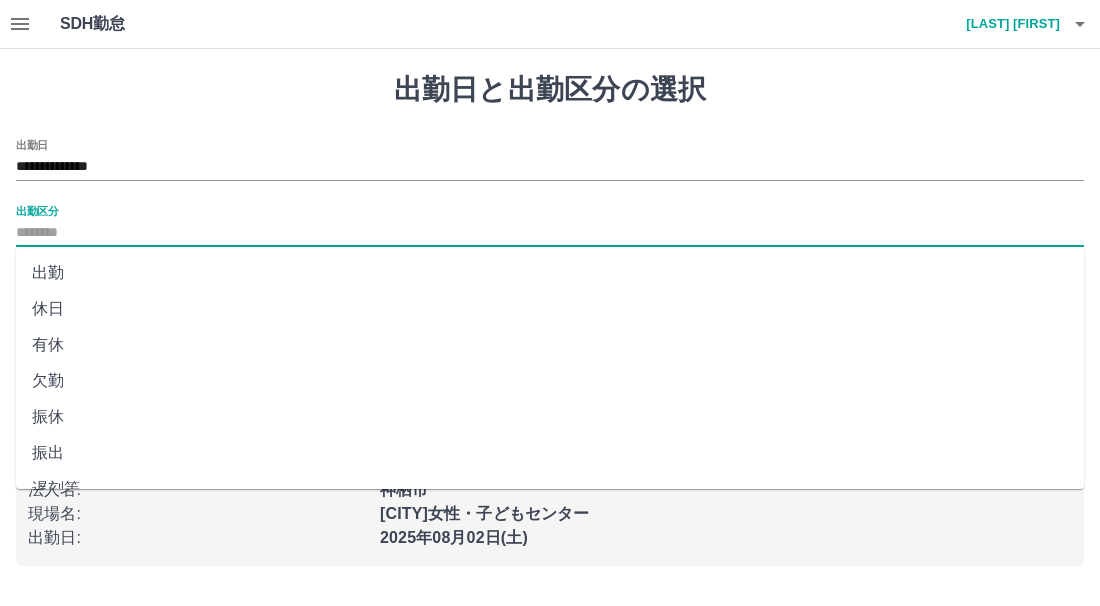 click on "出勤区分" at bounding box center (550, 233) 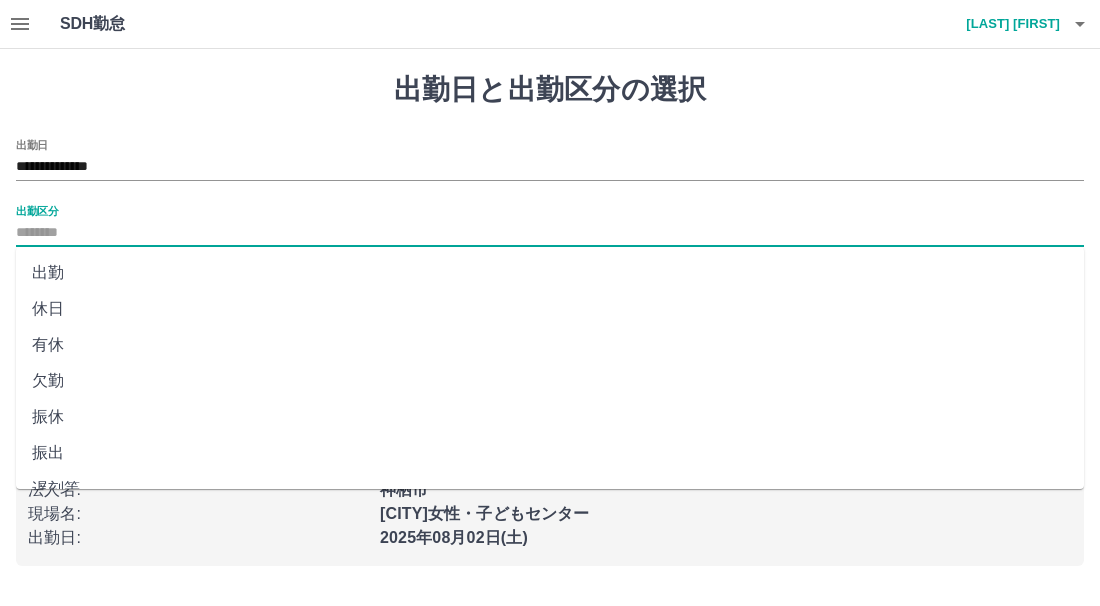 click on "出勤" at bounding box center [550, 273] 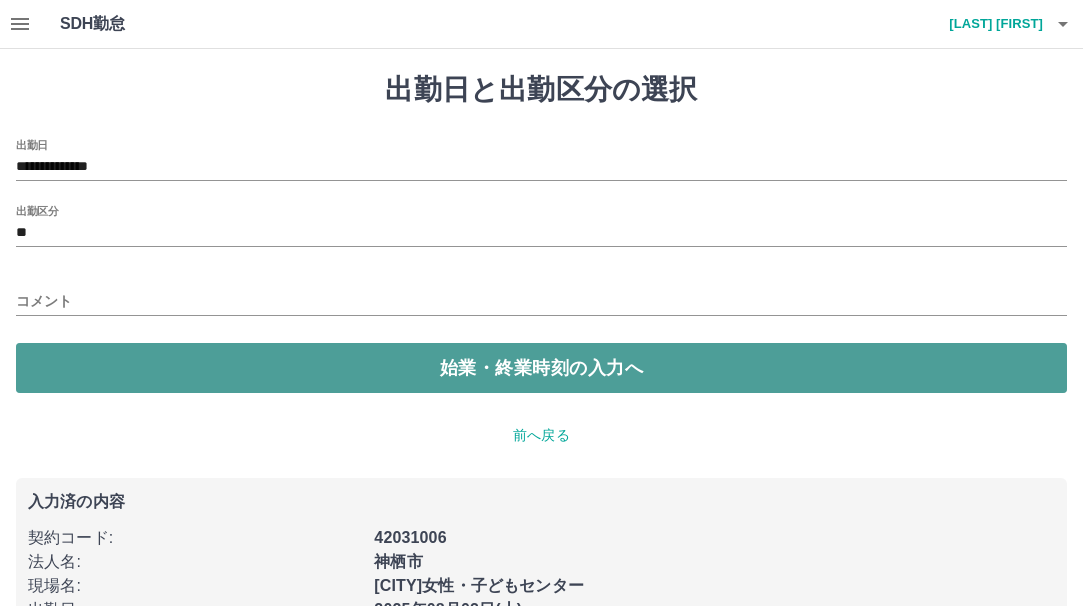 click on "始業・終業時刻の入力へ" at bounding box center [541, 368] 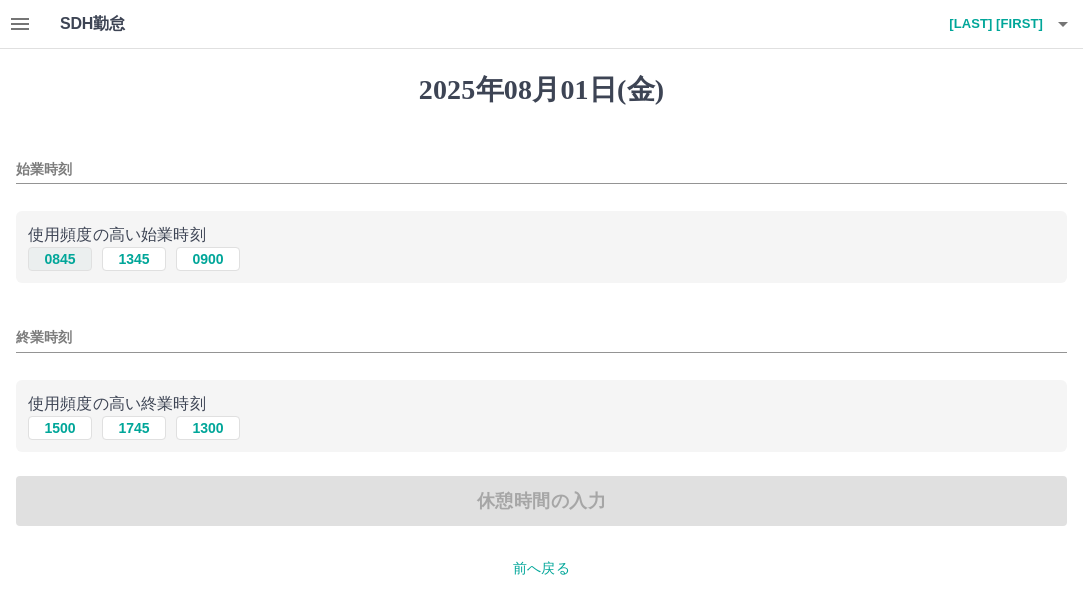 click on "0845" at bounding box center (60, 259) 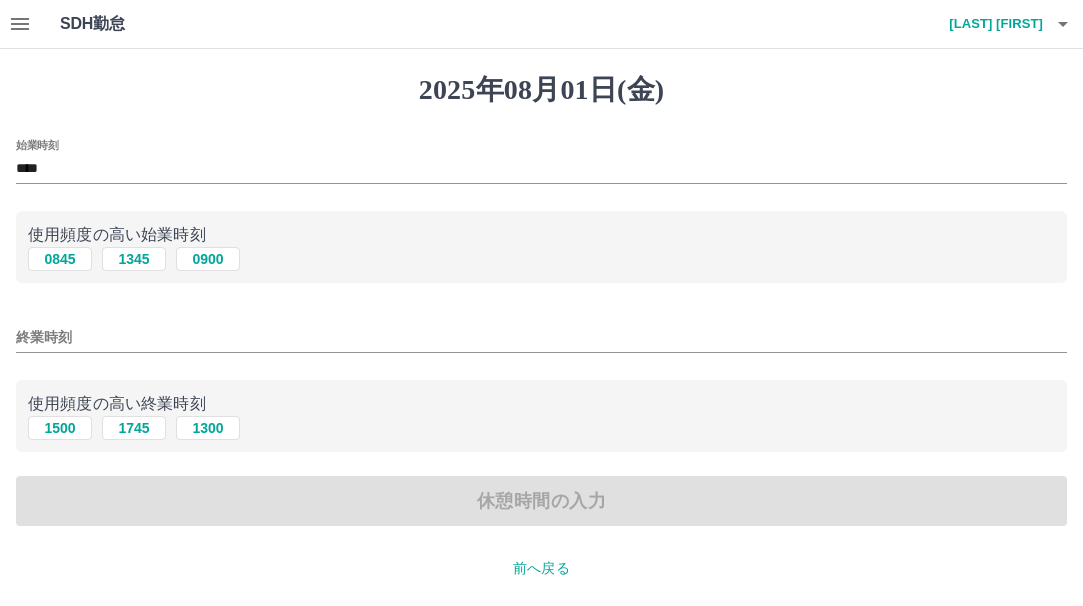 click on "終業時刻" at bounding box center [541, 337] 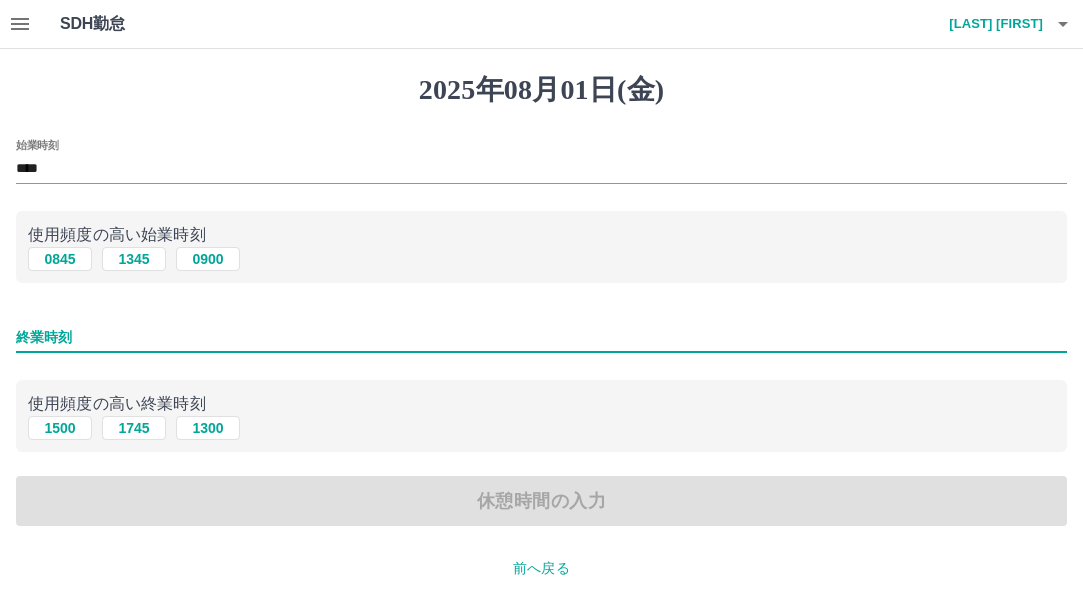 type on "****" 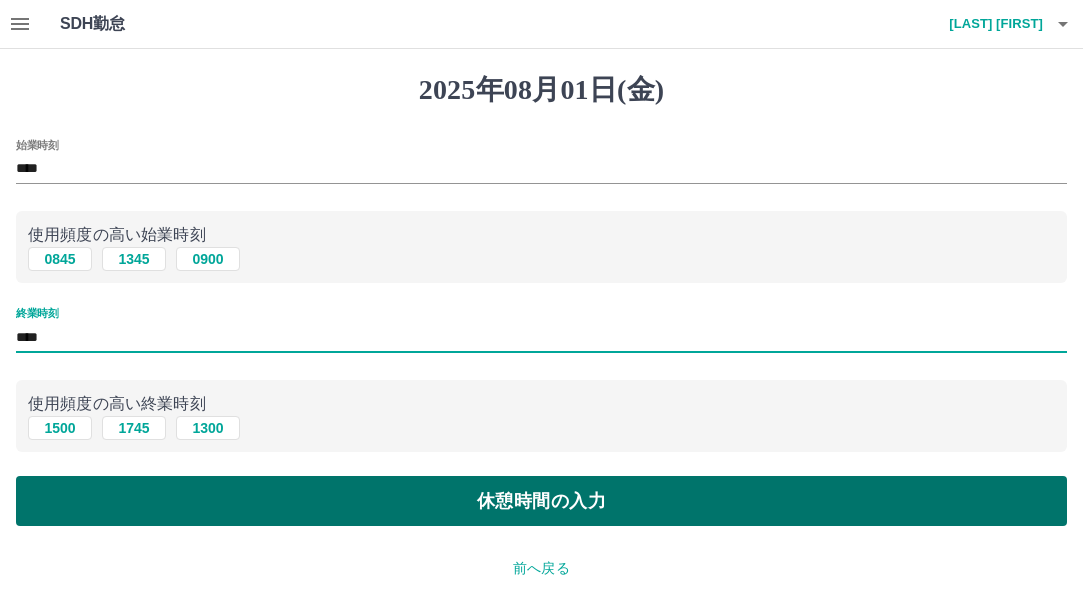 click on "休憩時間の入力" at bounding box center (541, 501) 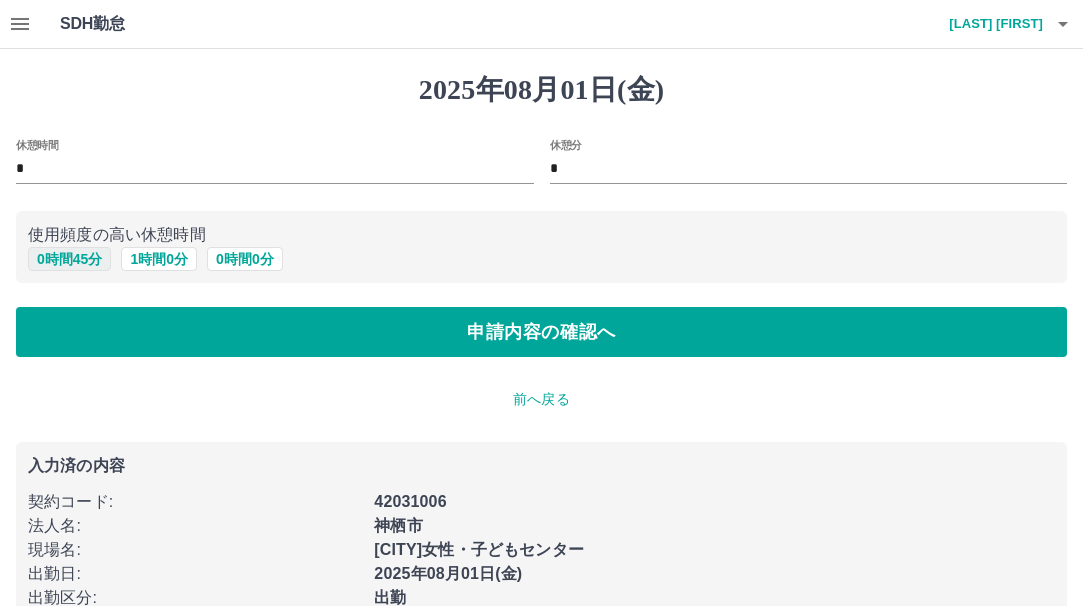 click on "0 時間 45 分" at bounding box center [69, 259] 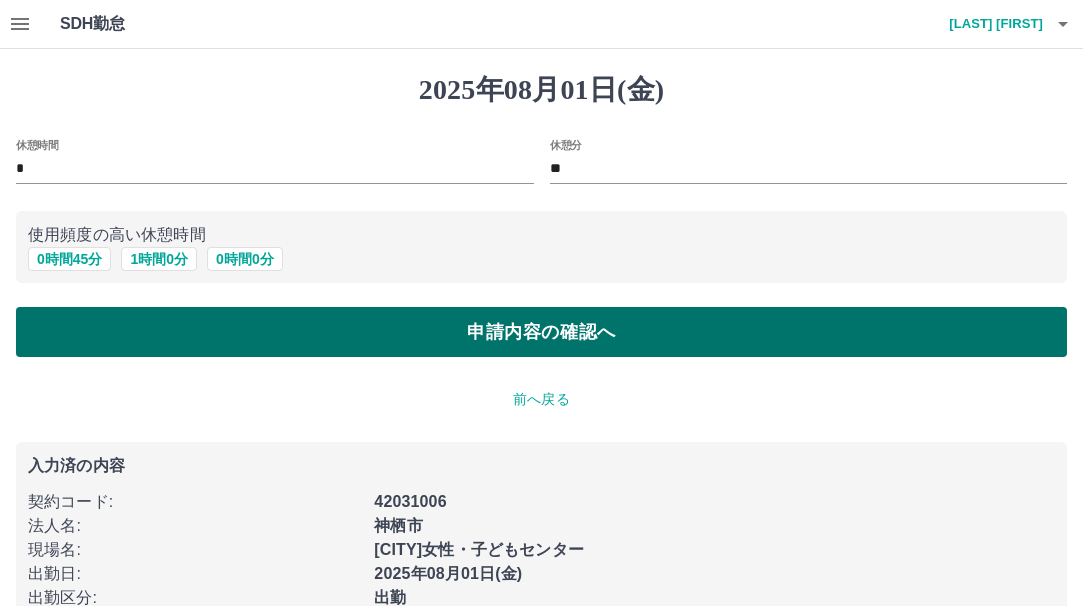 click on "申請内容の確認へ" at bounding box center (541, 332) 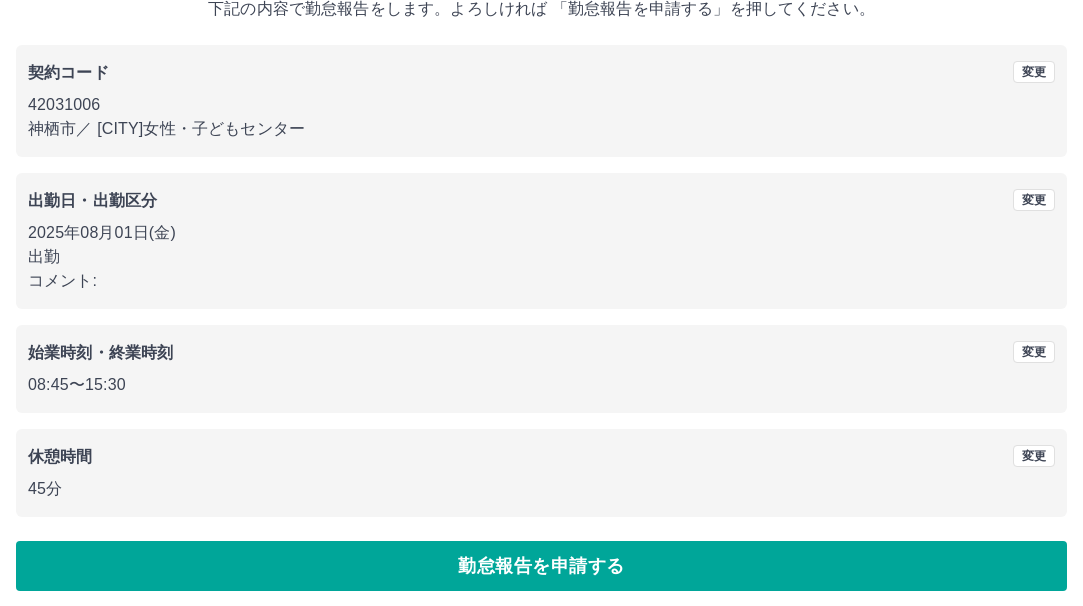 scroll, scrollTop: 143, scrollLeft: 0, axis: vertical 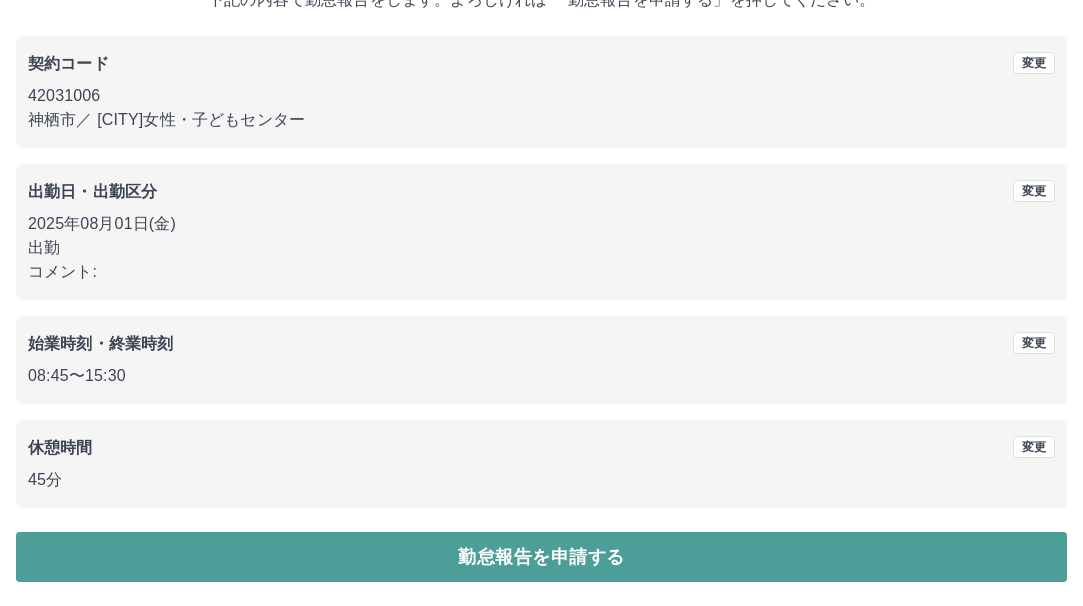 click on "勤怠報告を申請する" at bounding box center (541, 557) 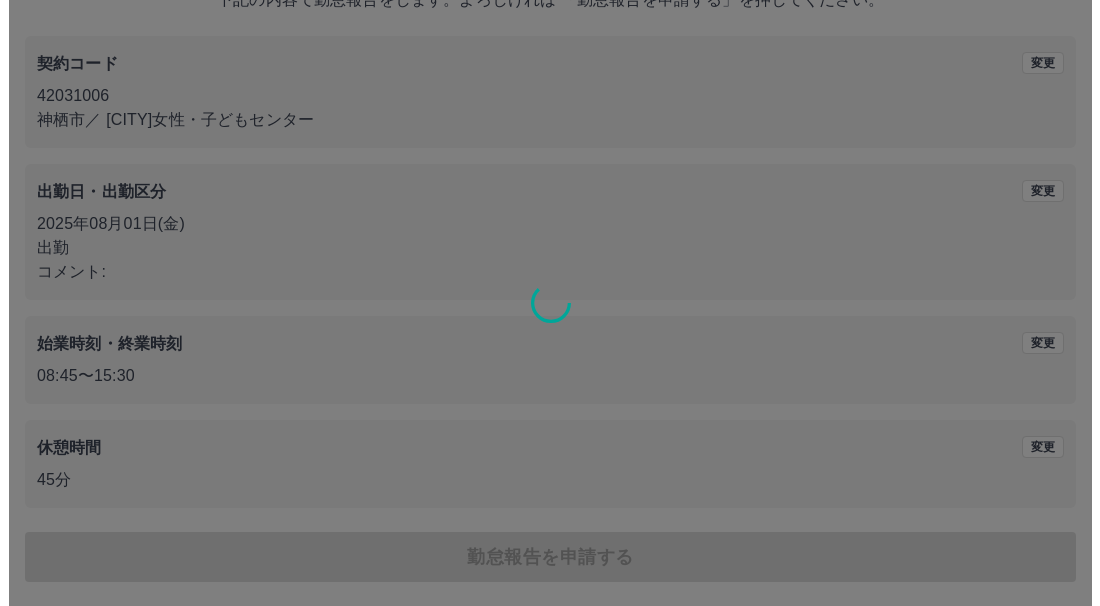 scroll, scrollTop: 0, scrollLeft: 0, axis: both 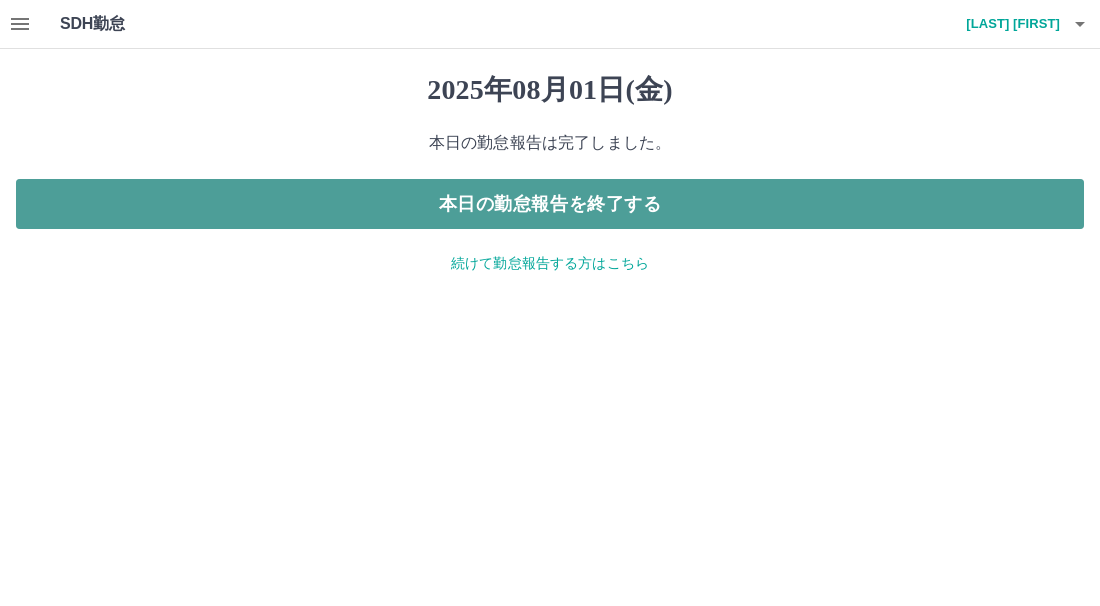 click on "本日の勤怠報告を終了する" at bounding box center [550, 204] 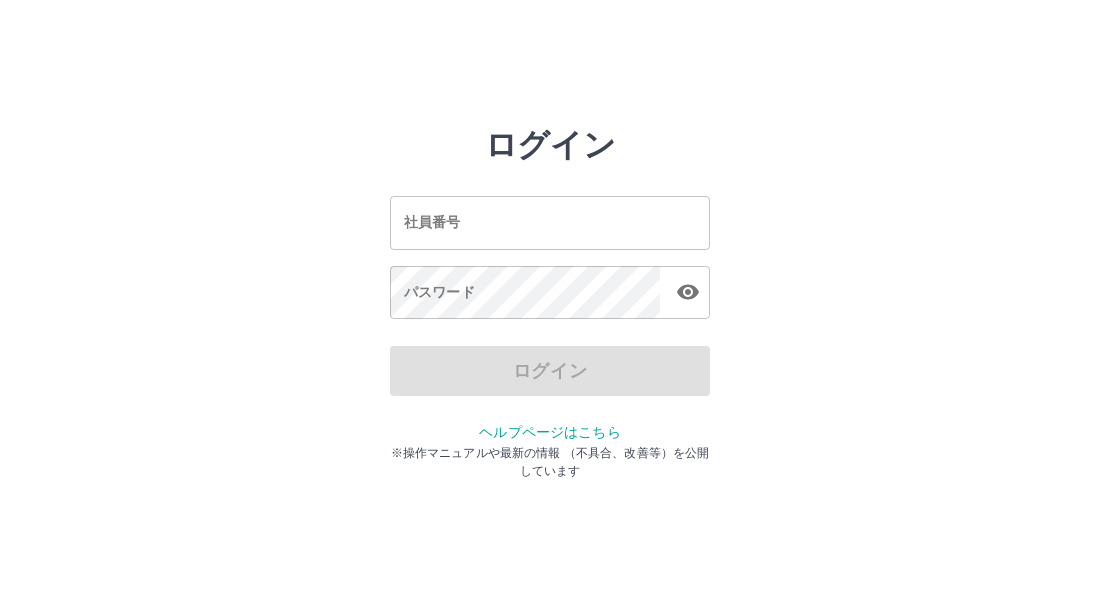 scroll, scrollTop: 0, scrollLeft: 0, axis: both 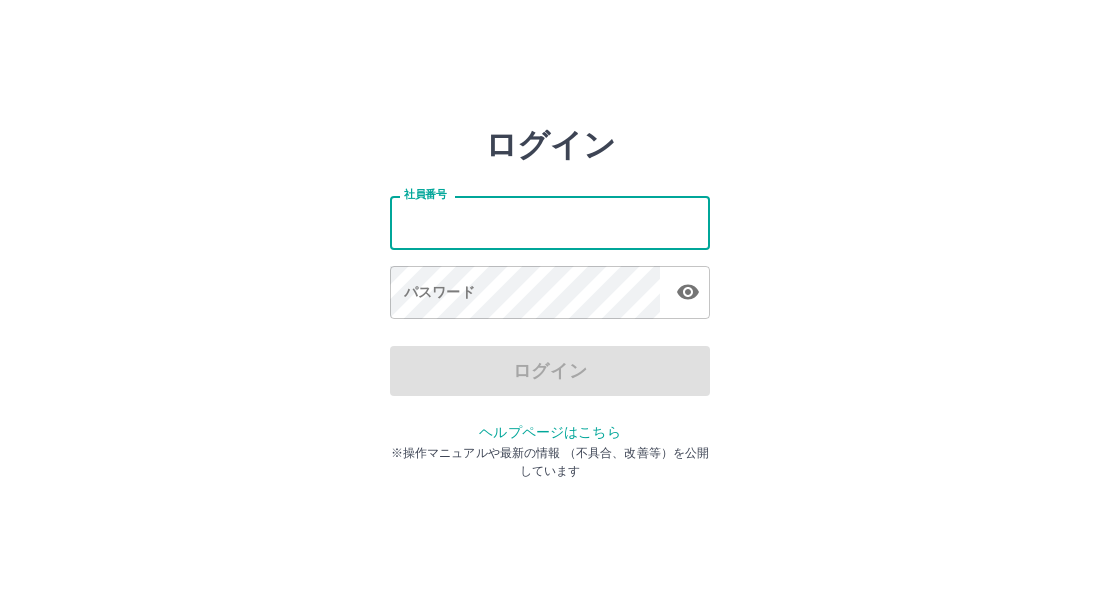 click on "社員番号" at bounding box center (550, 222) 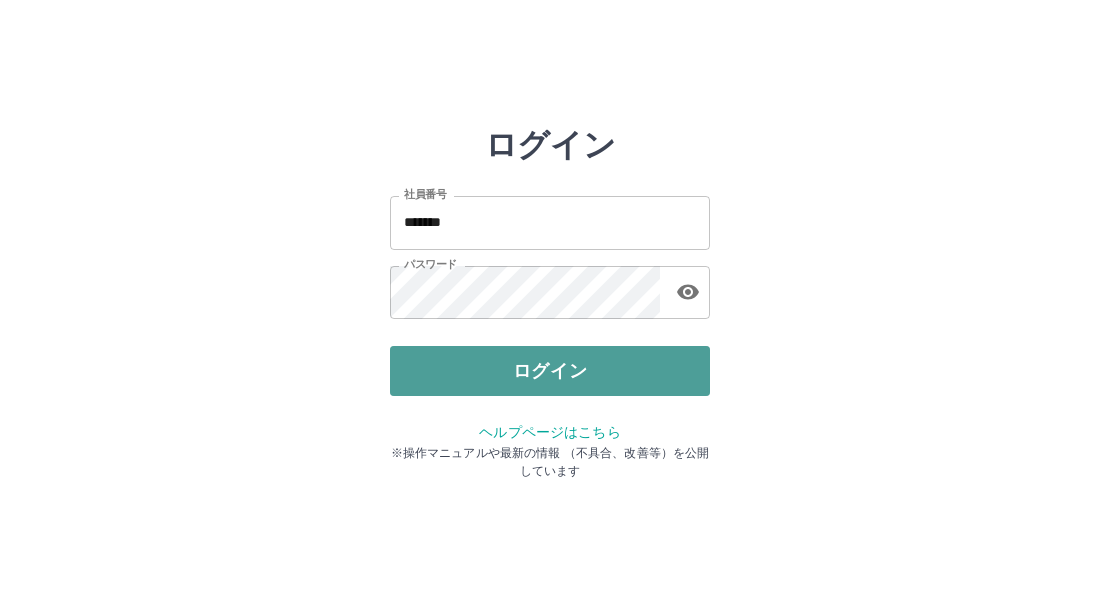 click on "ログイン" at bounding box center [550, 371] 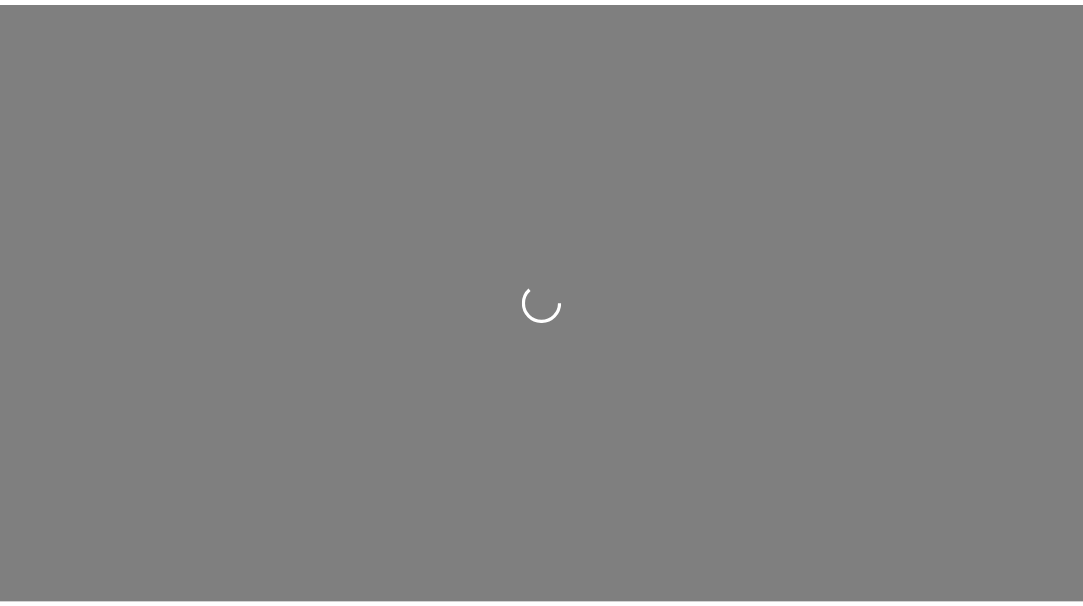 scroll, scrollTop: 0, scrollLeft: 0, axis: both 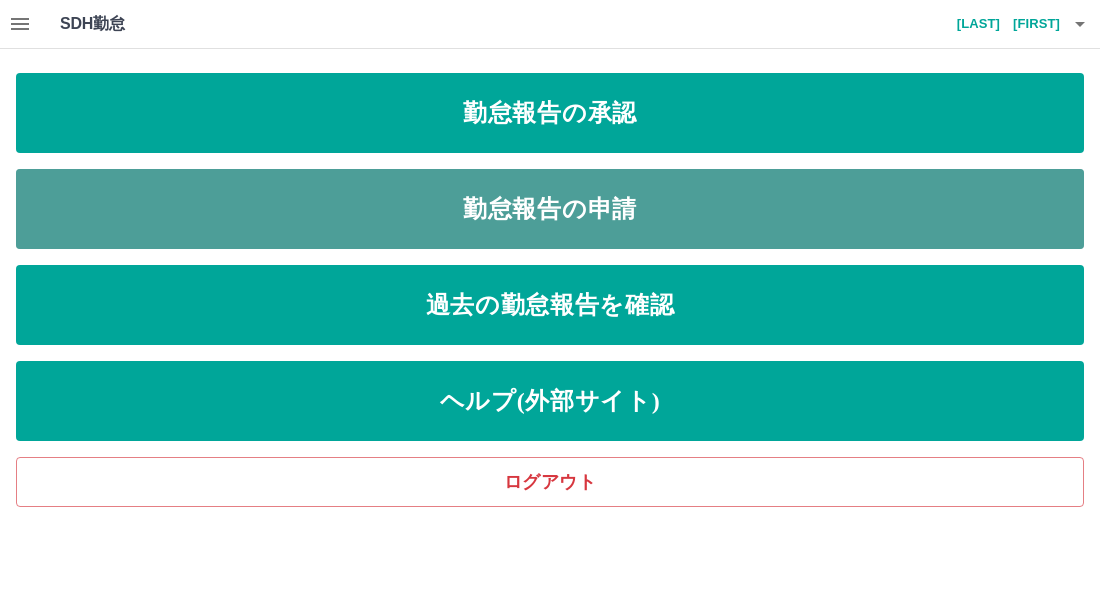 click on "勤怠報告の申請" at bounding box center [550, 209] 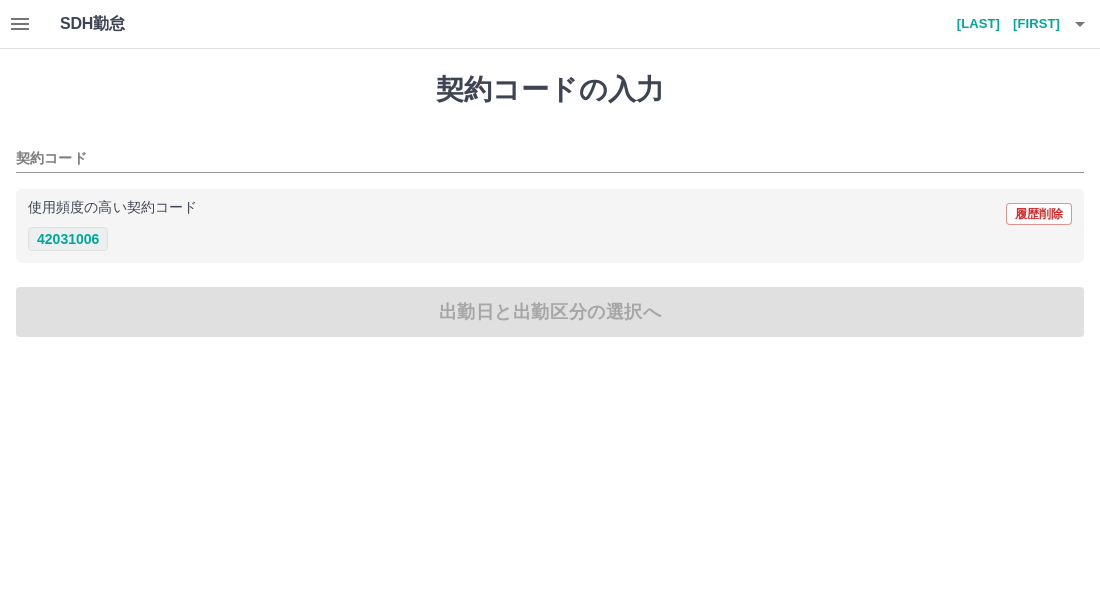 click on "42031006" at bounding box center [68, 239] 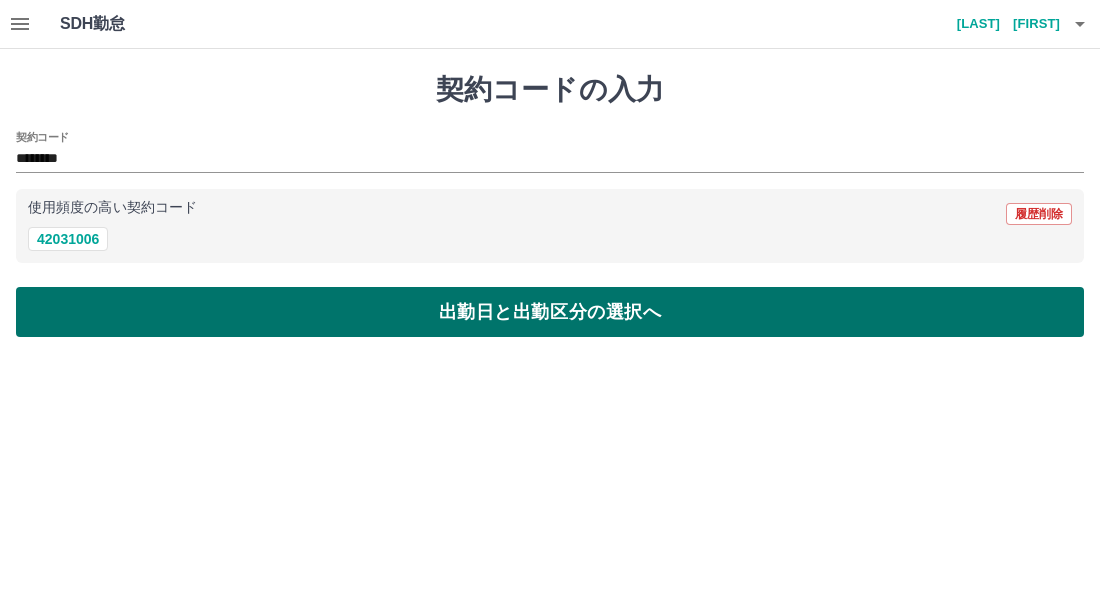 click on "出勤日と出勤区分の選択へ" at bounding box center [550, 312] 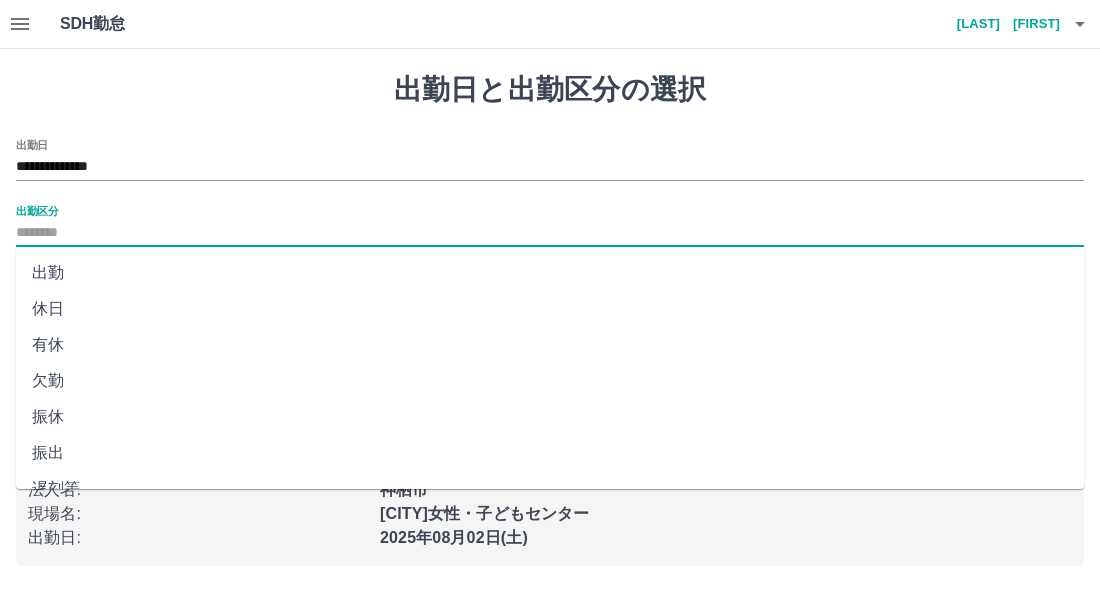 click on "出勤区分" at bounding box center [550, 233] 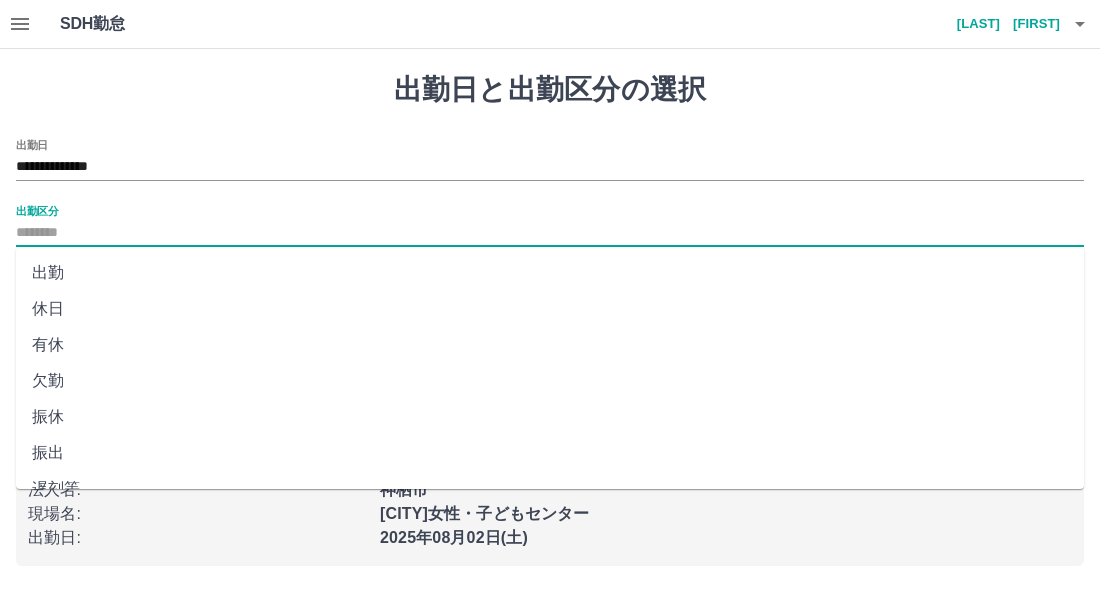 click on "出勤" at bounding box center (550, 273) 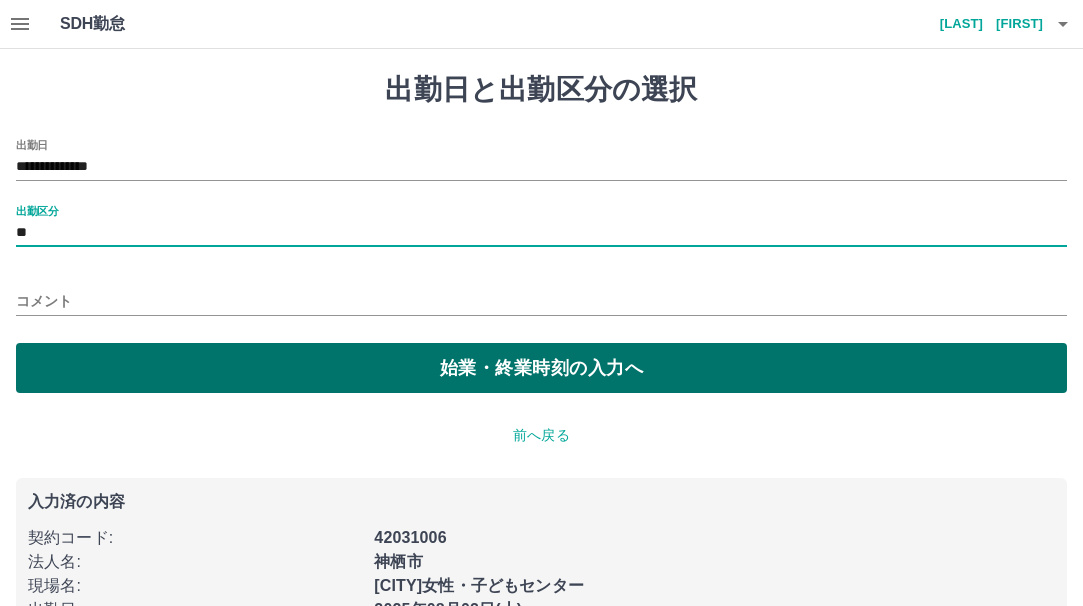 click on "始業・終業時刻の入力へ" at bounding box center (541, 368) 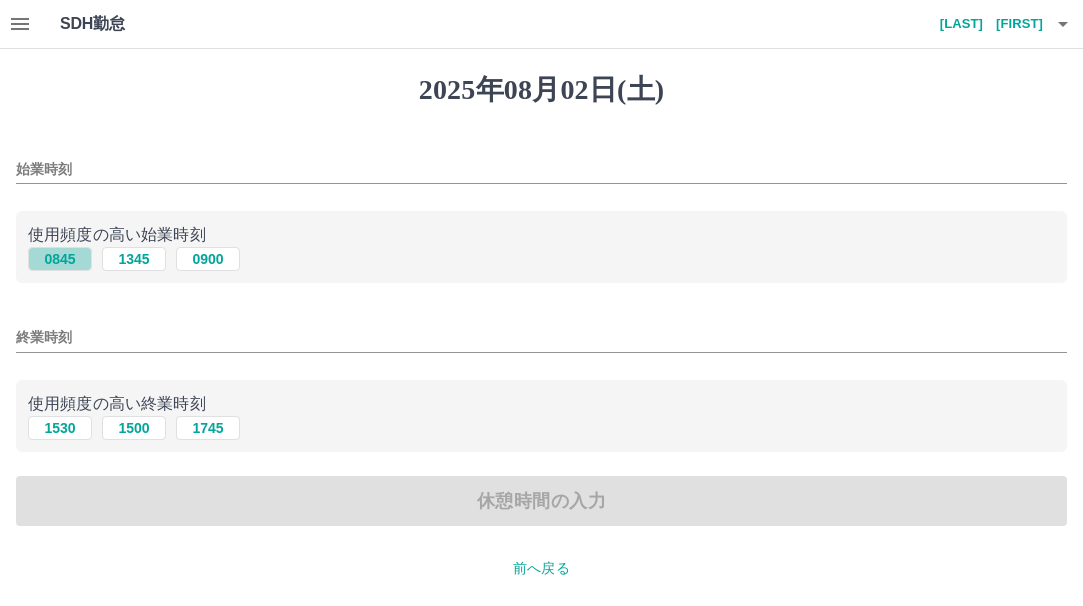 click on "0845" at bounding box center (60, 259) 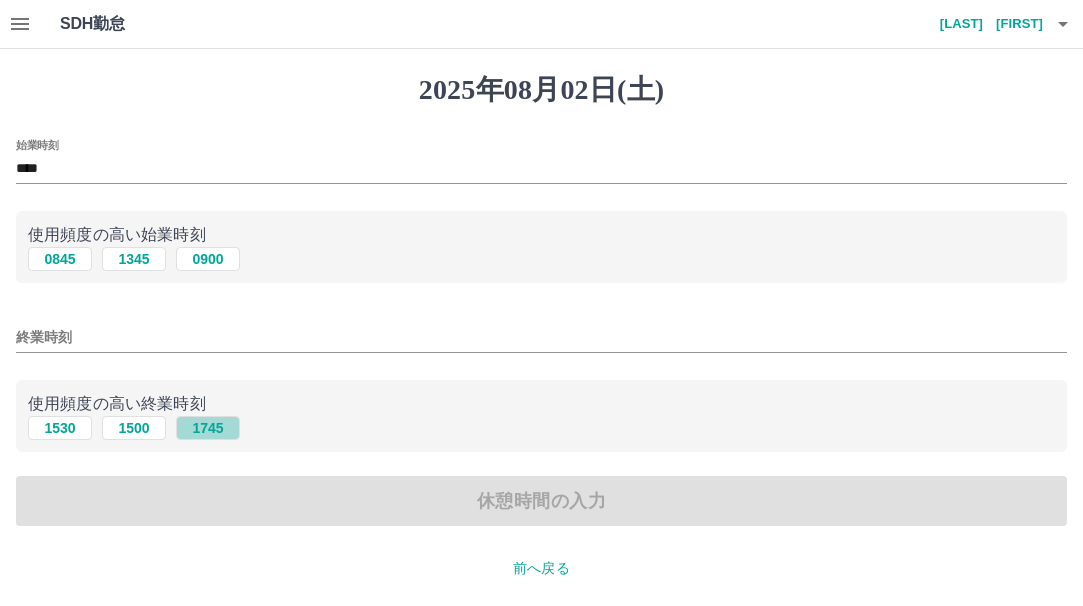 click on "1745" at bounding box center (208, 428) 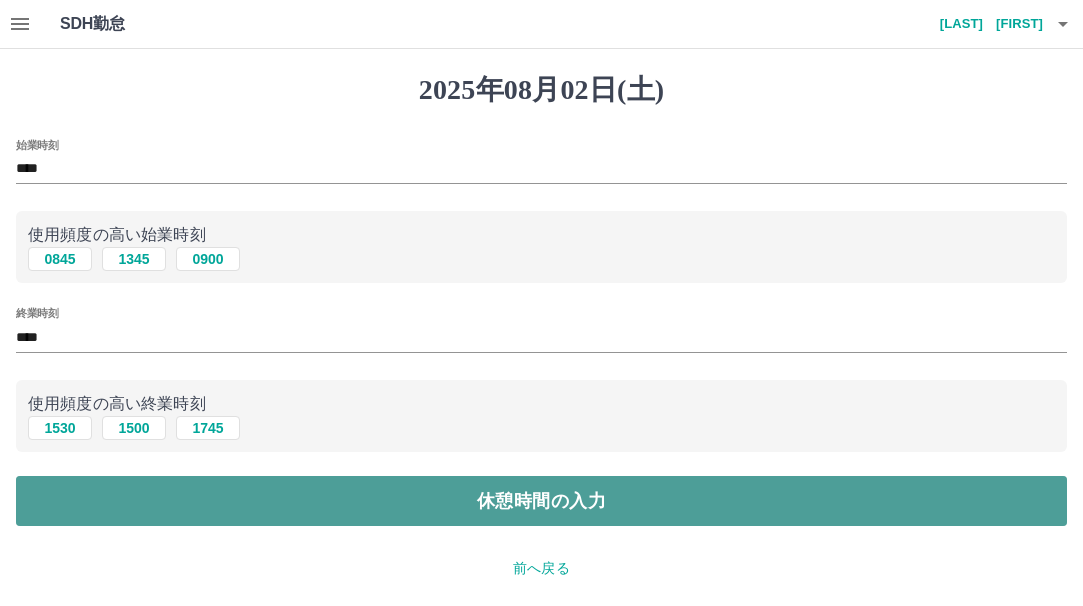 click on "休憩時間の入力" at bounding box center (541, 501) 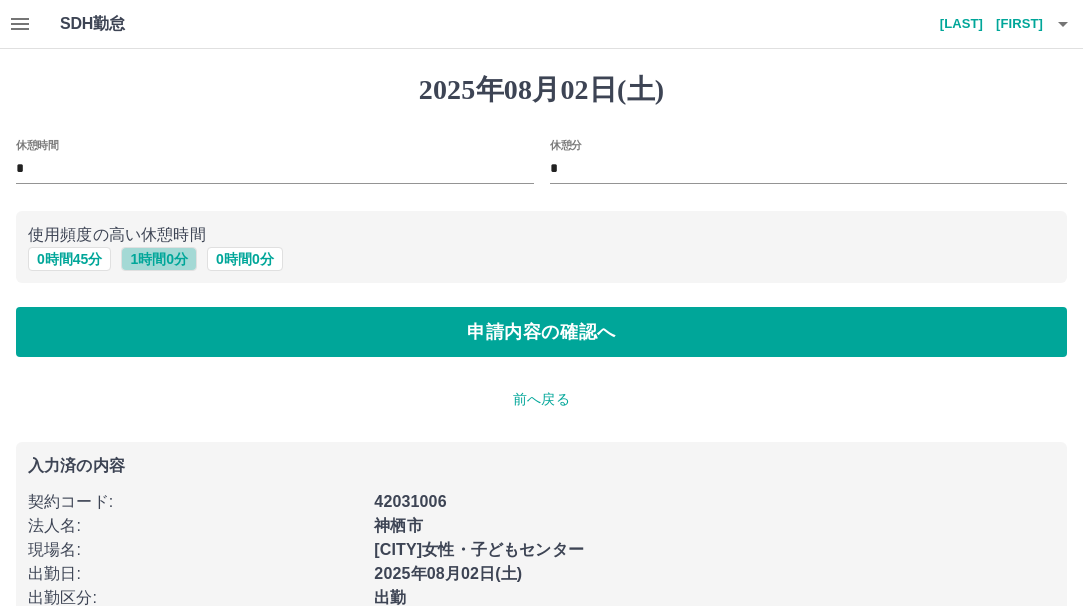 click on "1 時間 0 分" at bounding box center (159, 259) 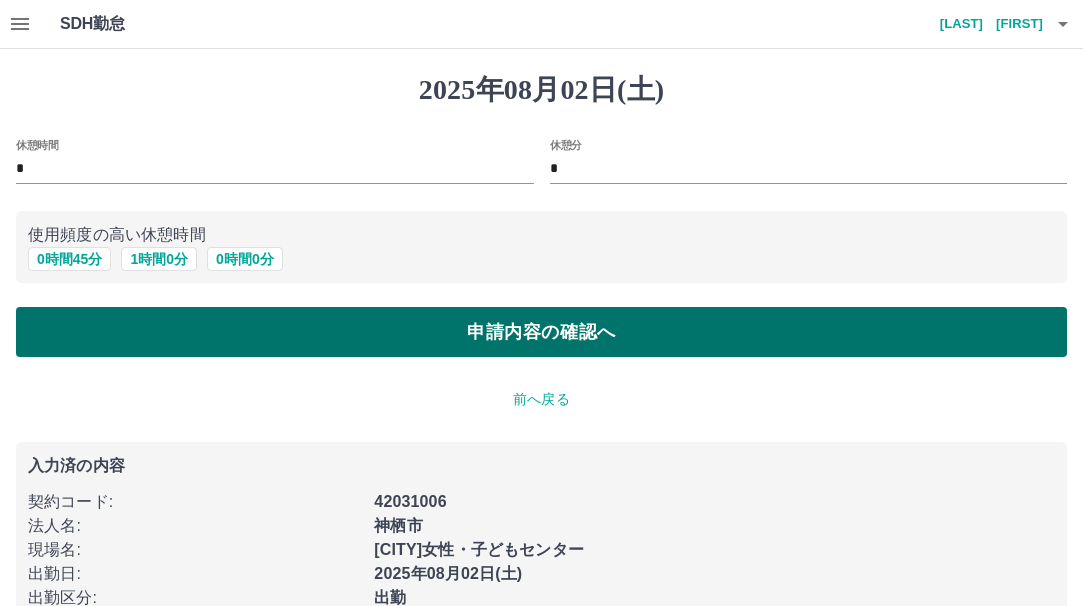 click on "申請内容の確認へ" at bounding box center (541, 332) 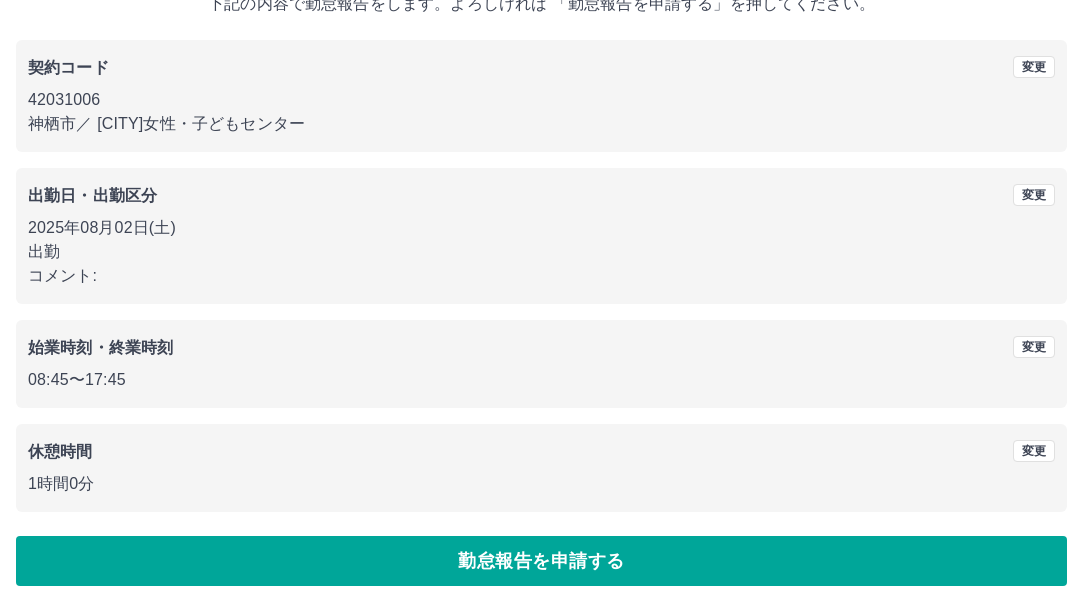 scroll, scrollTop: 143, scrollLeft: 0, axis: vertical 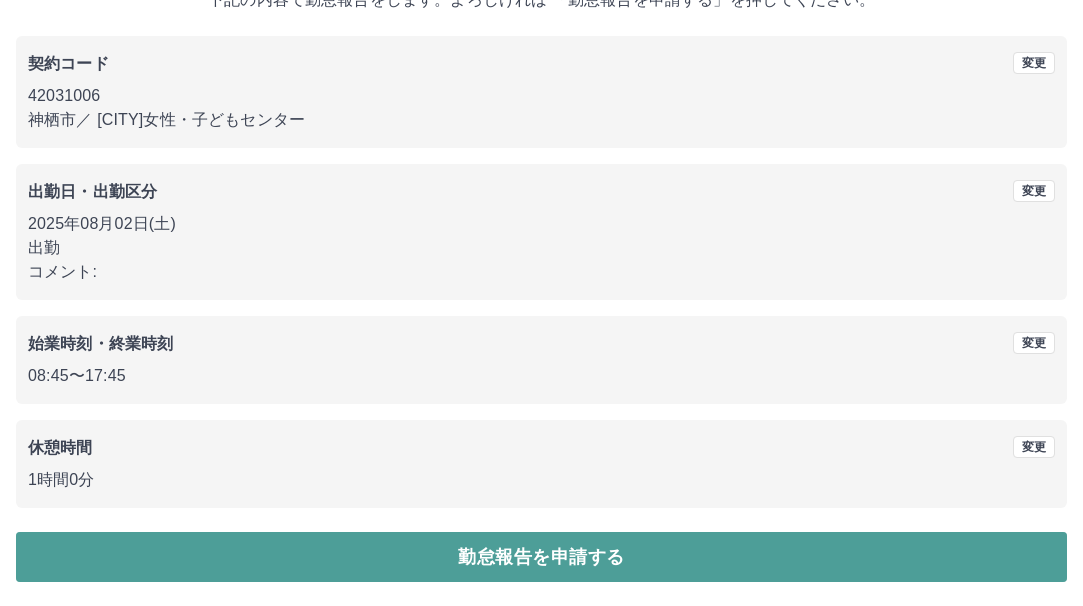 click on "勤怠報告を申請する" at bounding box center (541, 557) 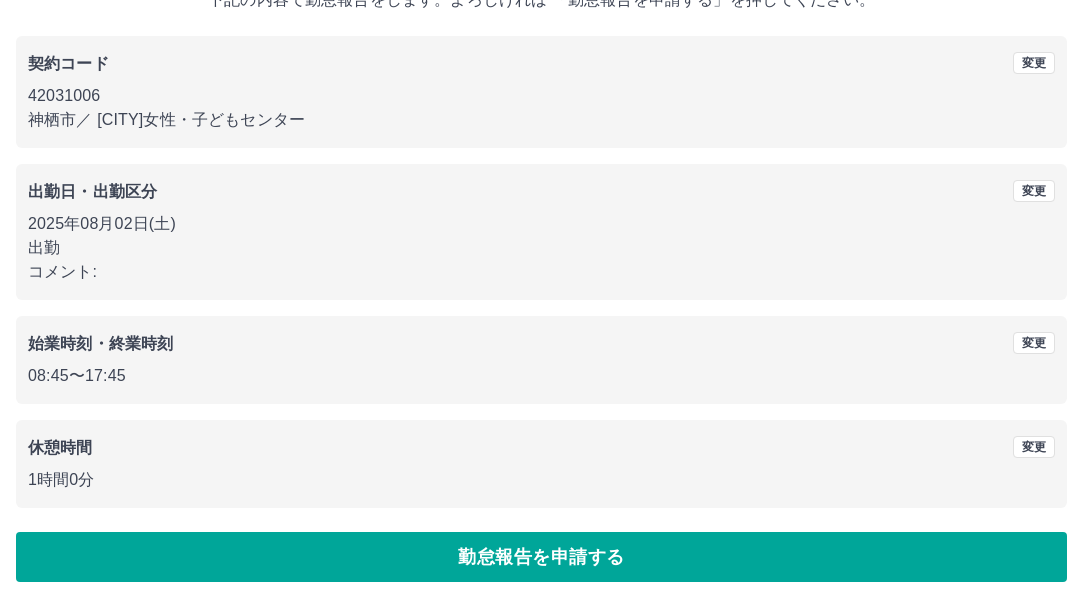 scroll, scrollTop: 0, scrollLeft: 0, axis: both 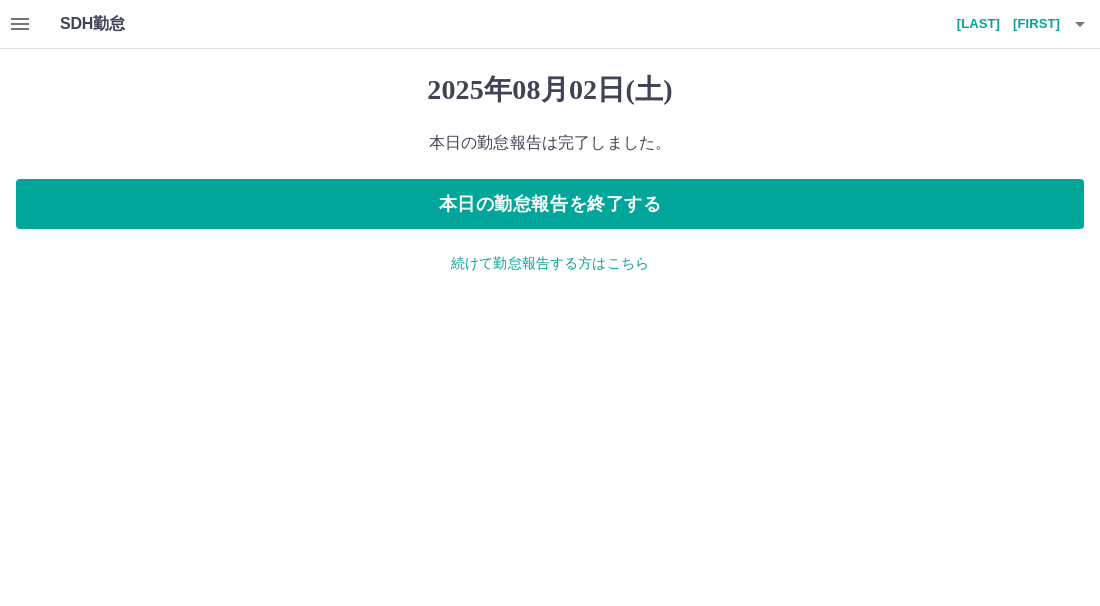 click 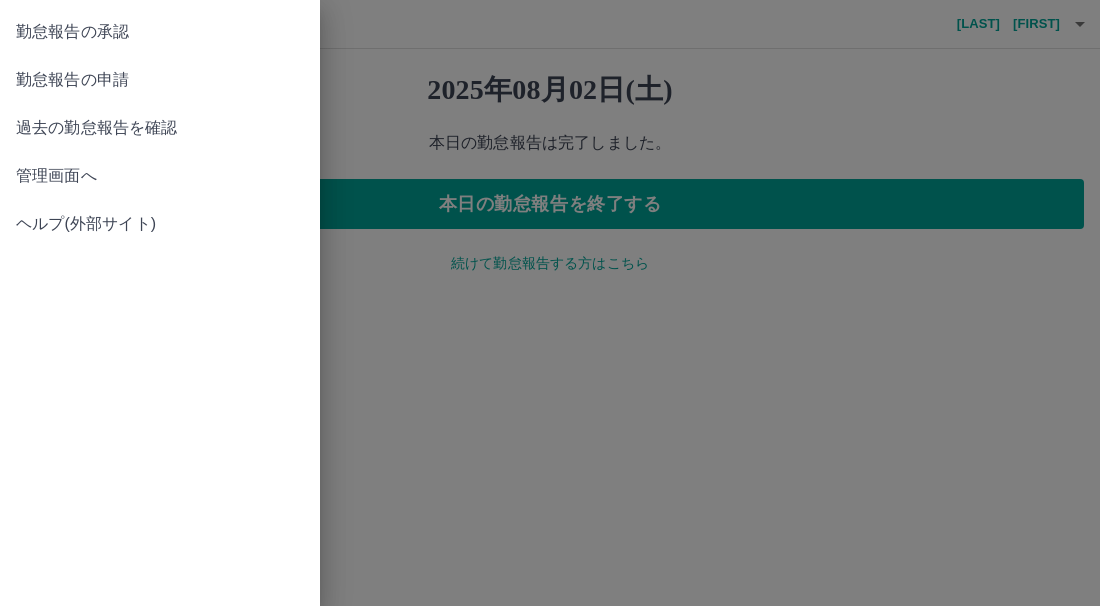 click on "勤怠報告の承認" at bounding box center [160, 32] 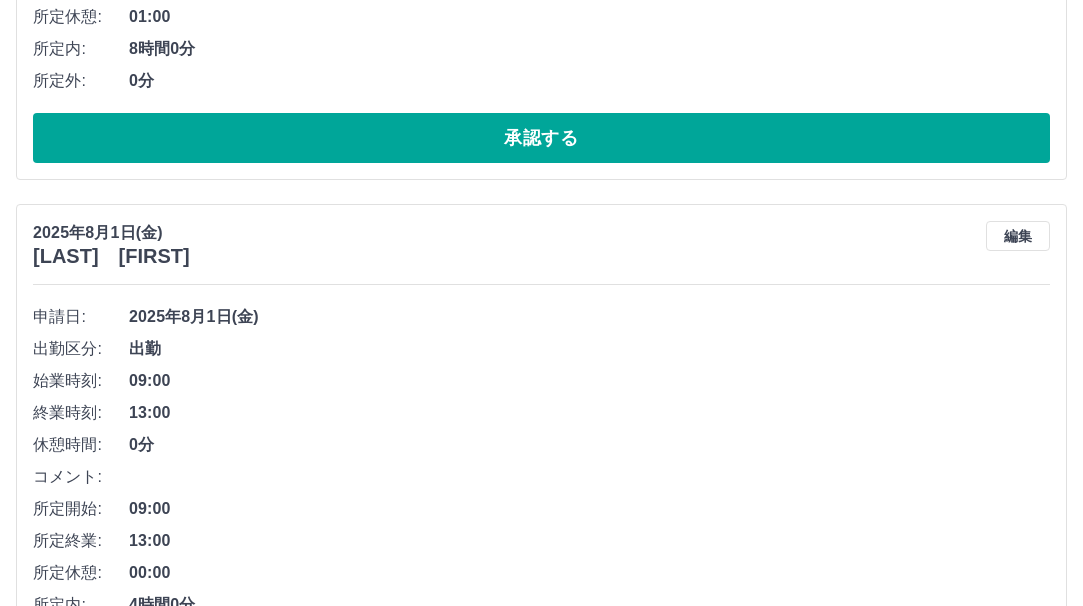 scroll, scrollTop: 5751, scrollLeft: 0, axis: vertical 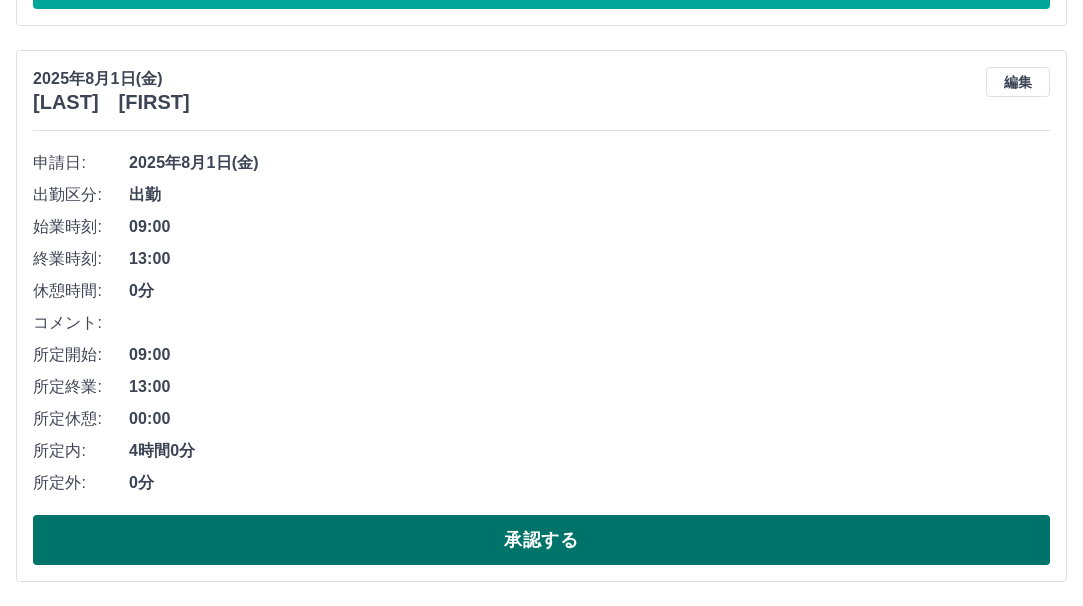 click on "承認する" at bounding box center [541, 540] 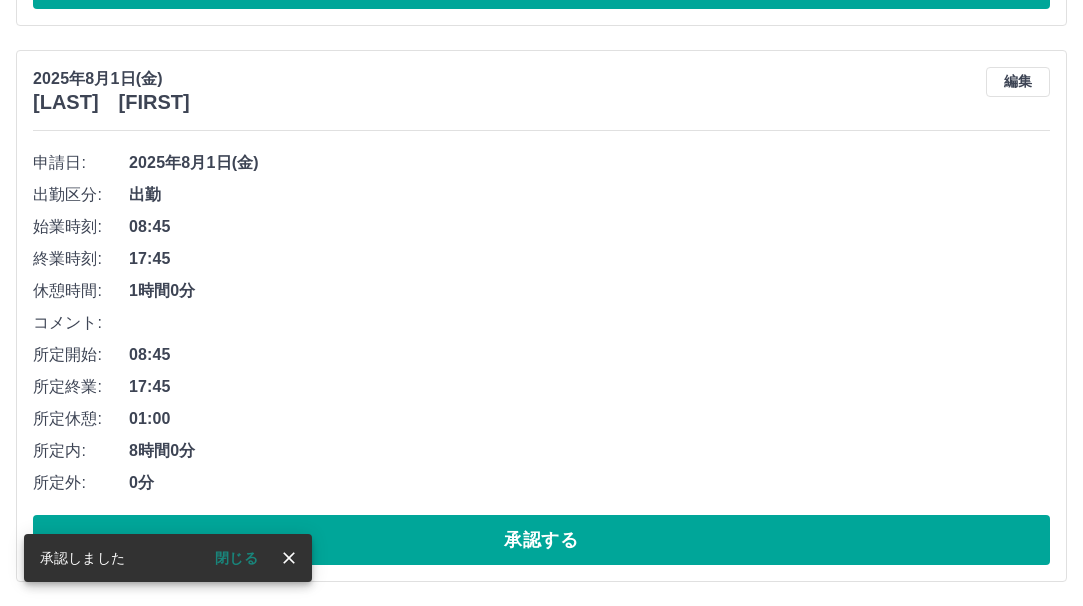 scroll, scrollTop: 5195, scrollLeft: 0, axis: vertical 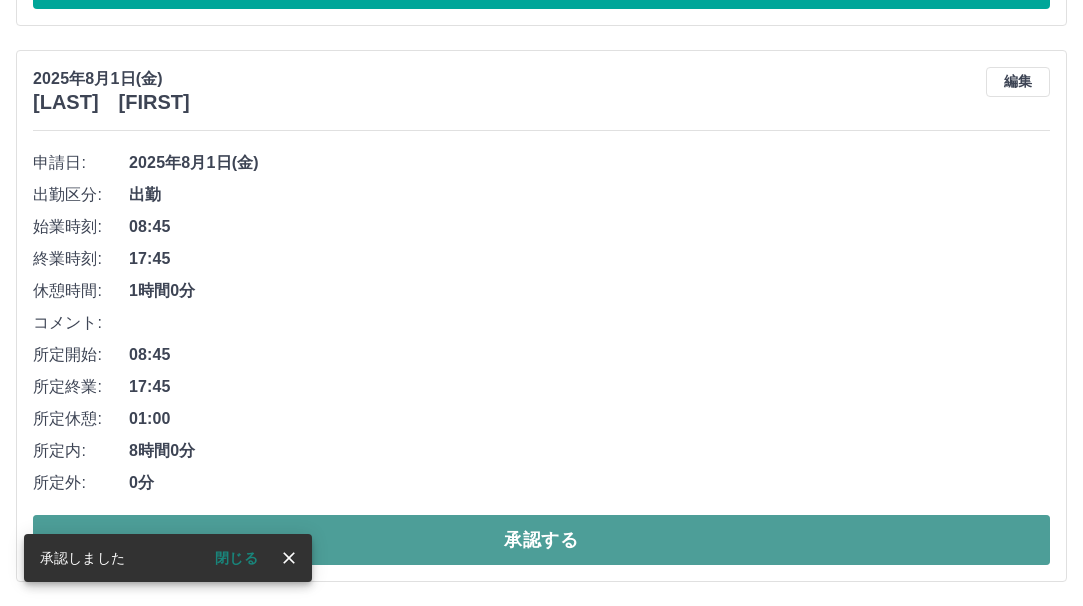 click on "承認する" at bounding box center (541, 540) 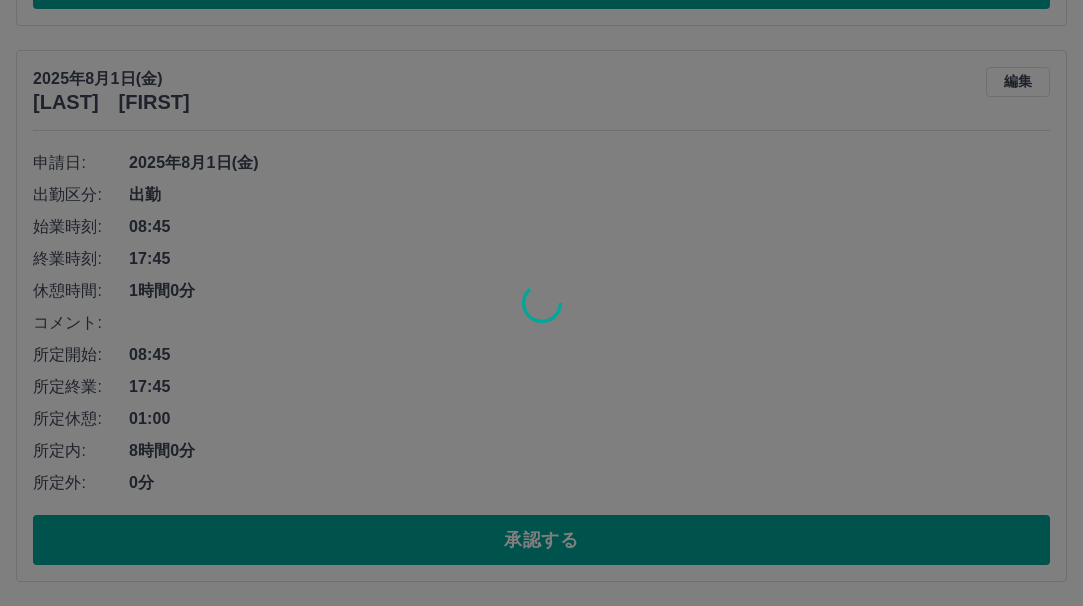scroll, scrollTop: 4639, scrollLeft: 0, axis: vertical 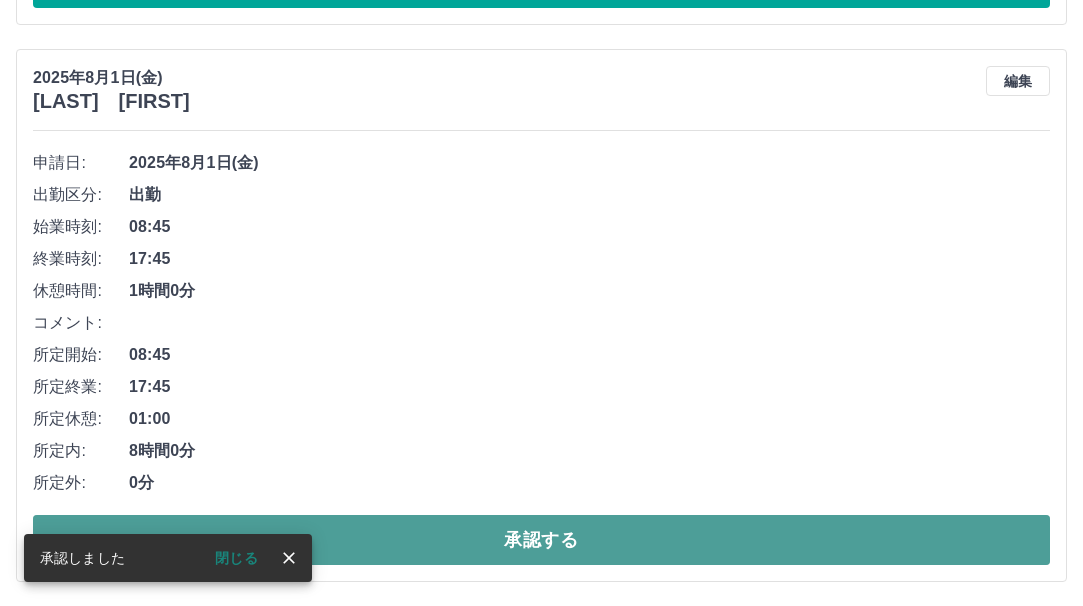 click on "承認する" at bounding box center (541, 540) 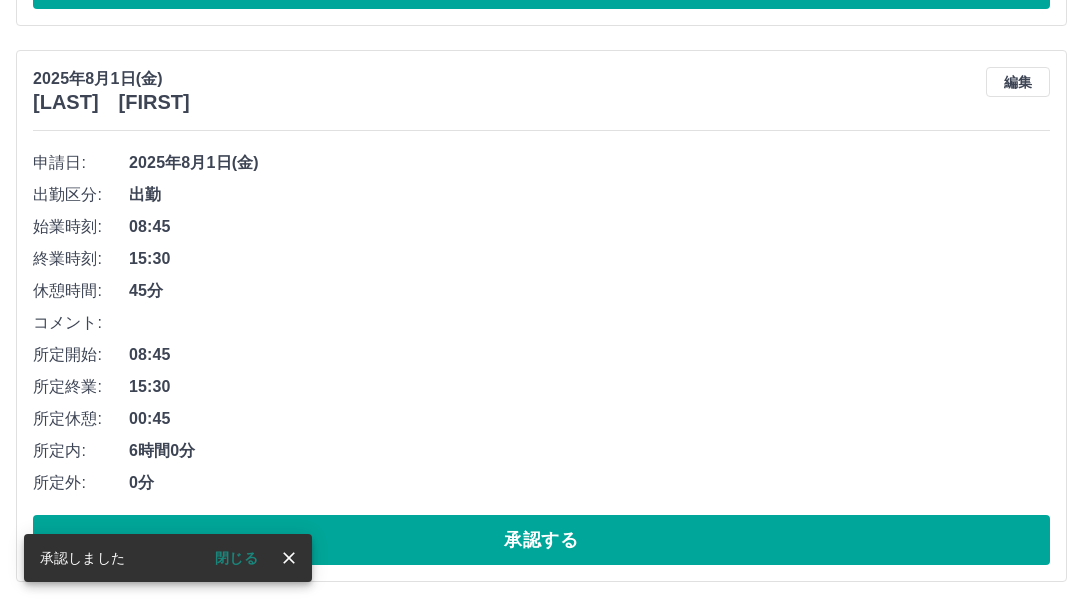 scroll, scrollTop: 4082, scrollLeft: 0, axis: vertical 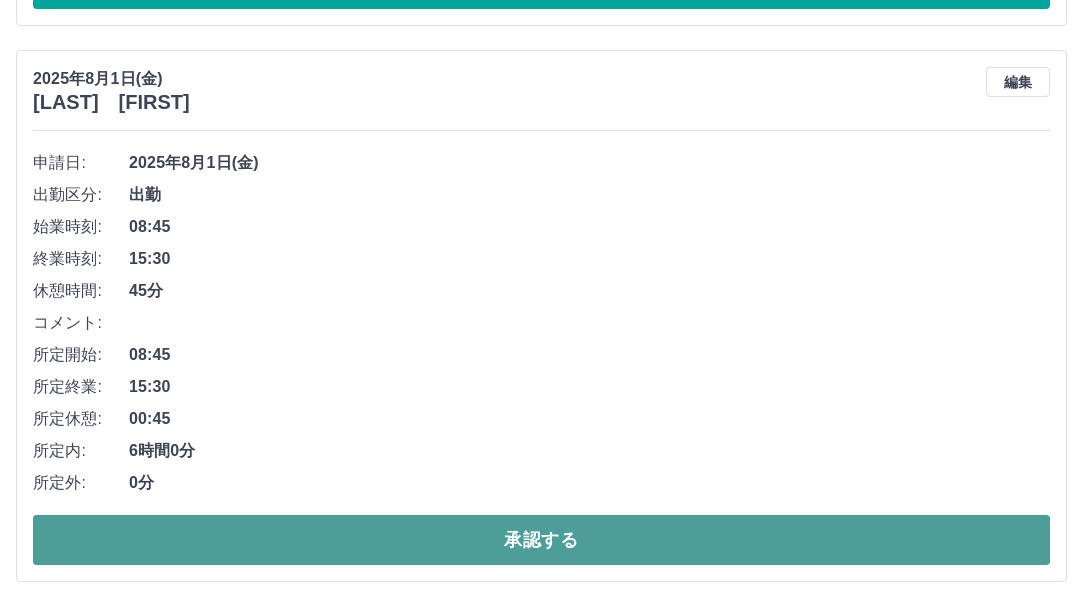 click on "承認する" at bounding box center (541, 540) 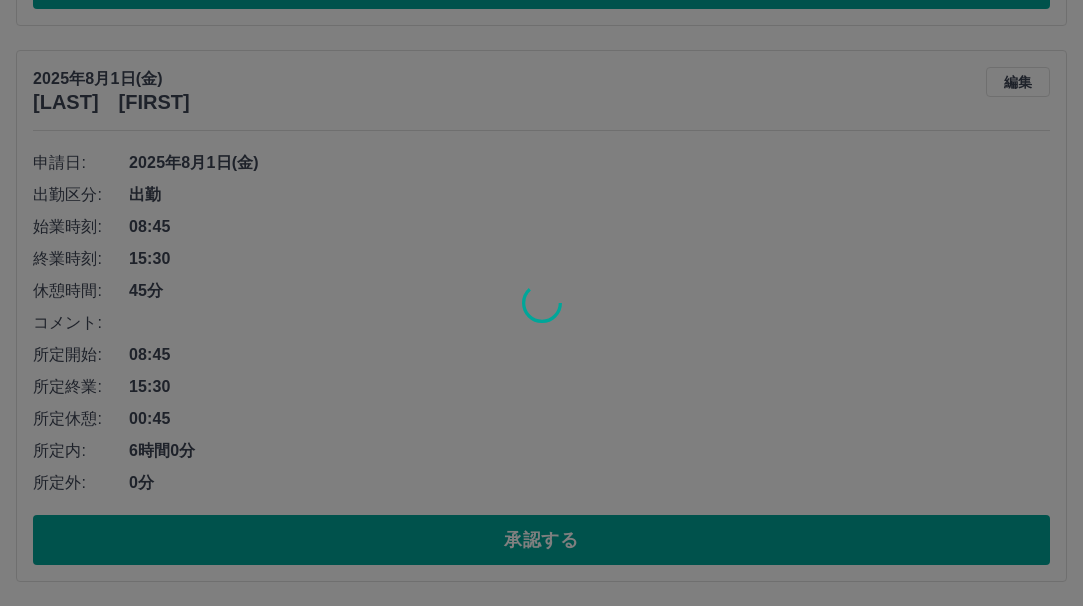 scroll, scrollTop: 3526, scrollLeft: 0, axis: vertical 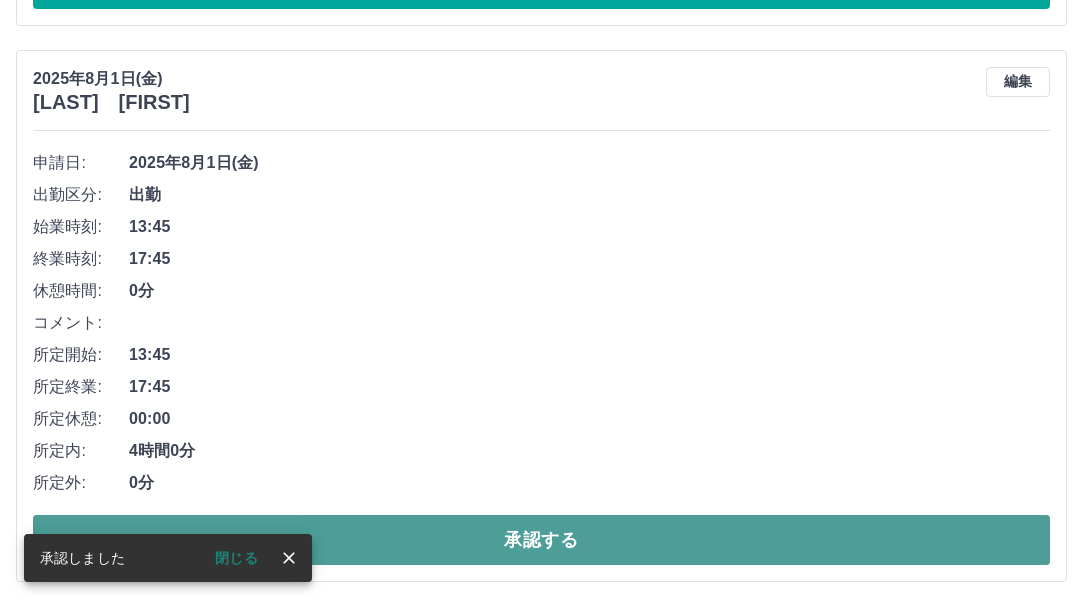 click on "承認する" at bounding box center [541, 540] 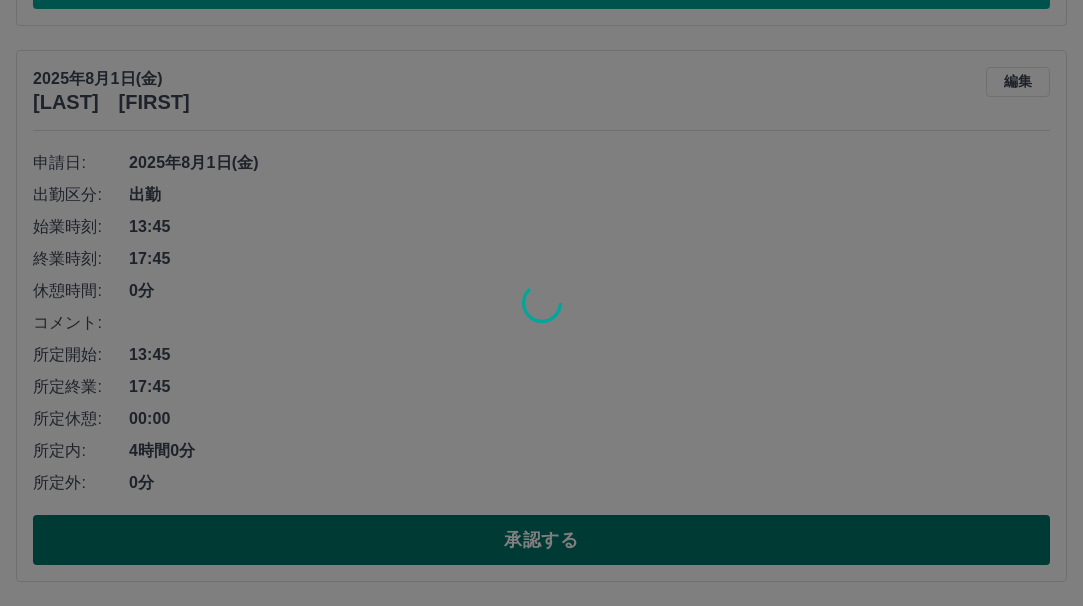 scroll, scrollTop: 2970, scrollLeft: 0, axis: vertical 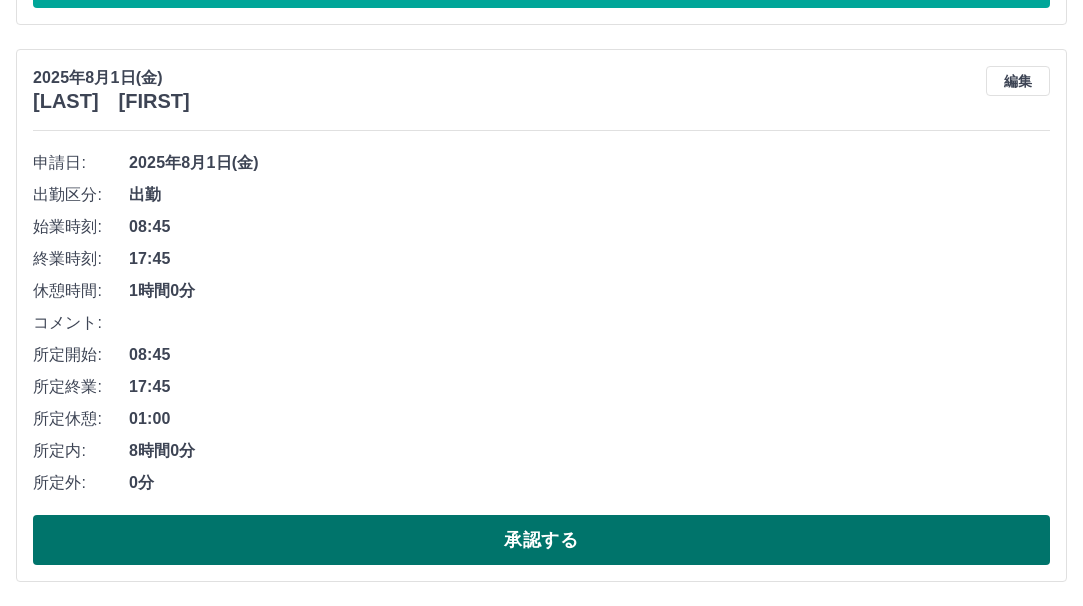 click on "承認する" at bounding box center (541, 540) 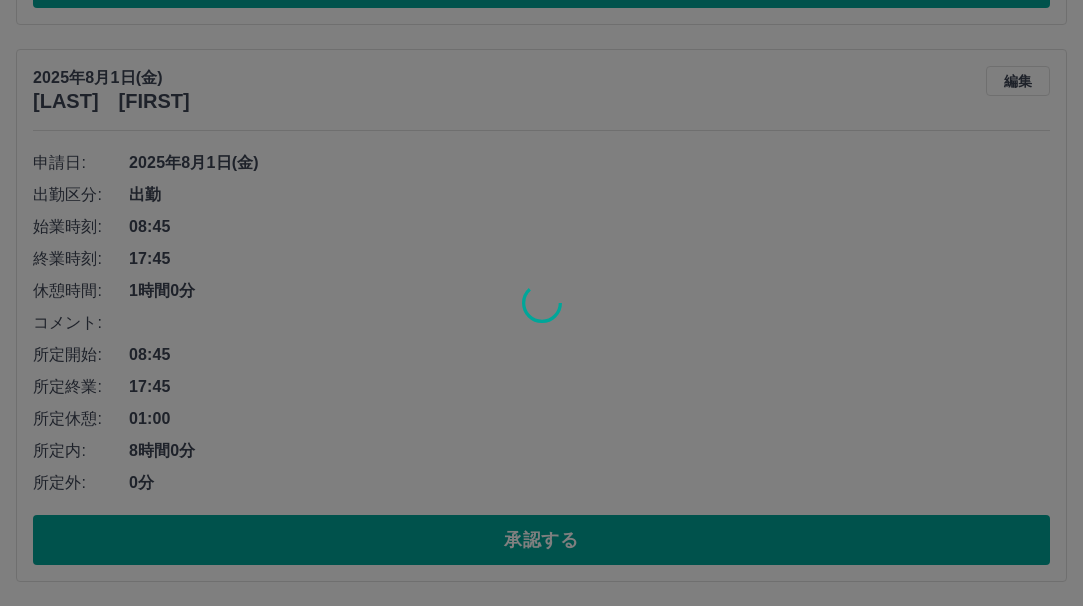 scroll, scrollTop: 2413, scrollLeft: 0, axis: vertical 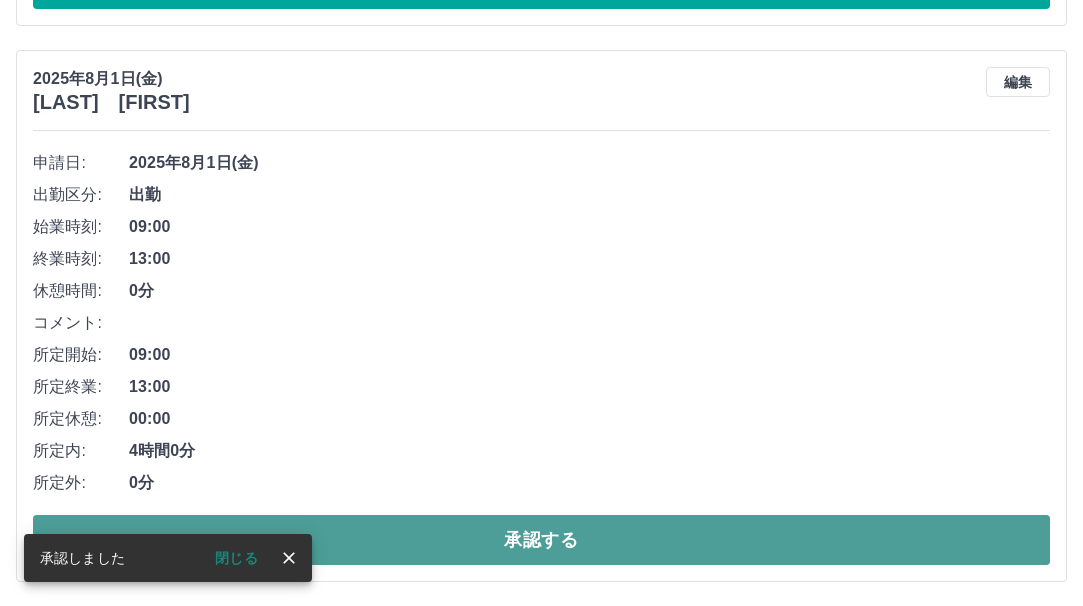 click on "承認する" at bounding box center (541, 540) 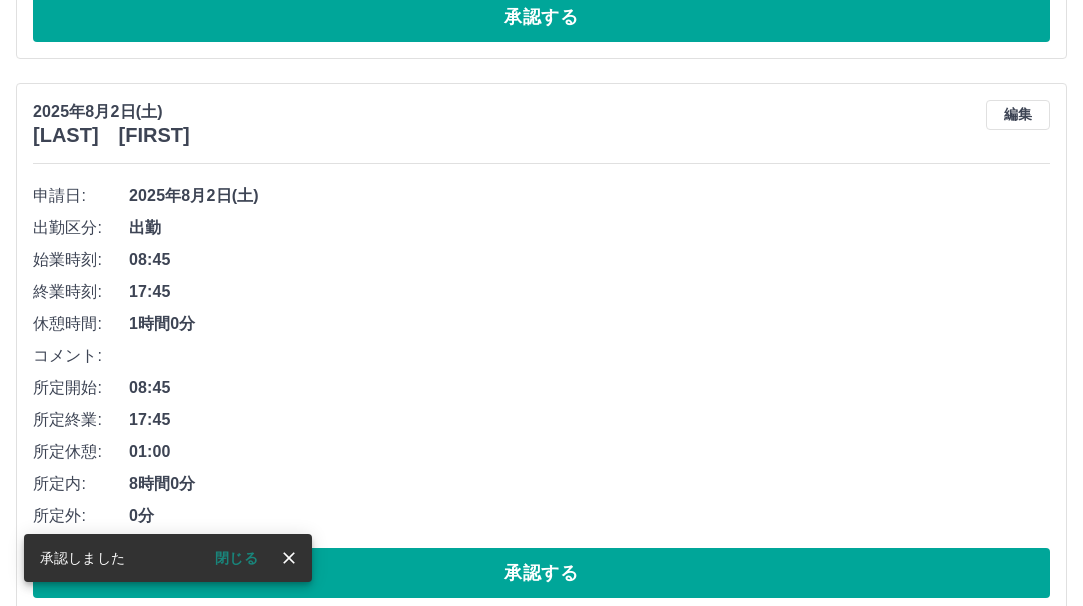 scroll, scrollTop: 1857, scrollLeft: 0, axis: vertical 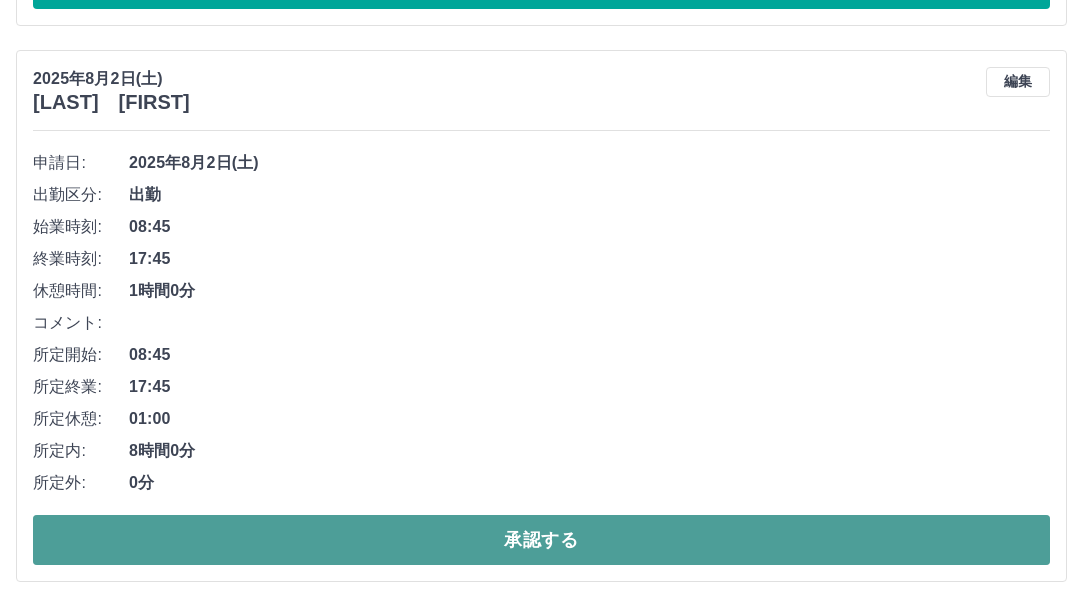 click on "承認する" at bounding box center [541, 540] 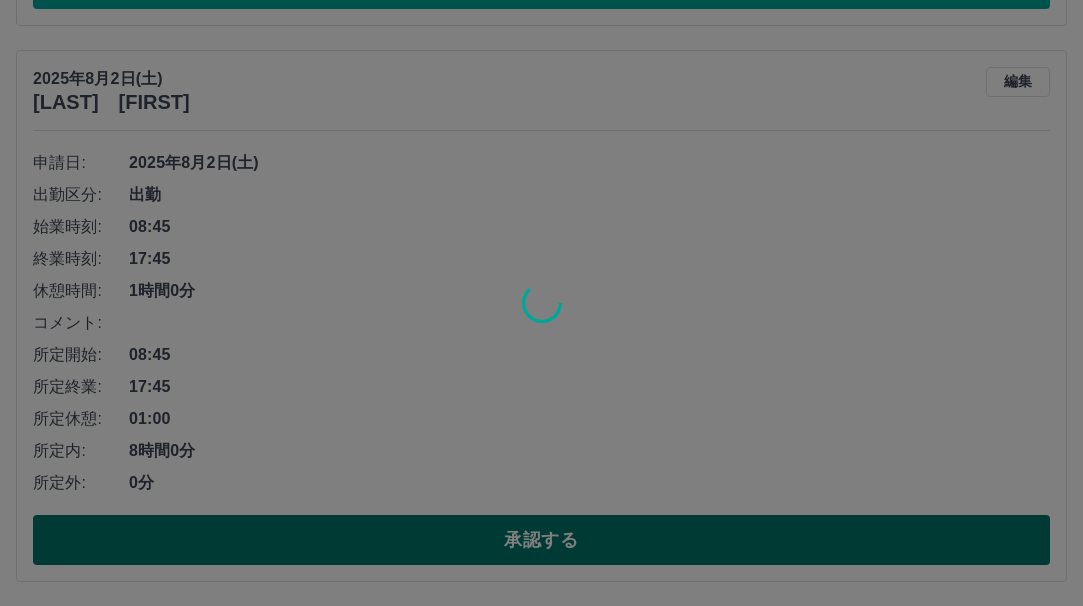 scroll, scrollTop: 1301, scrollLeft: 0, axis: vertical 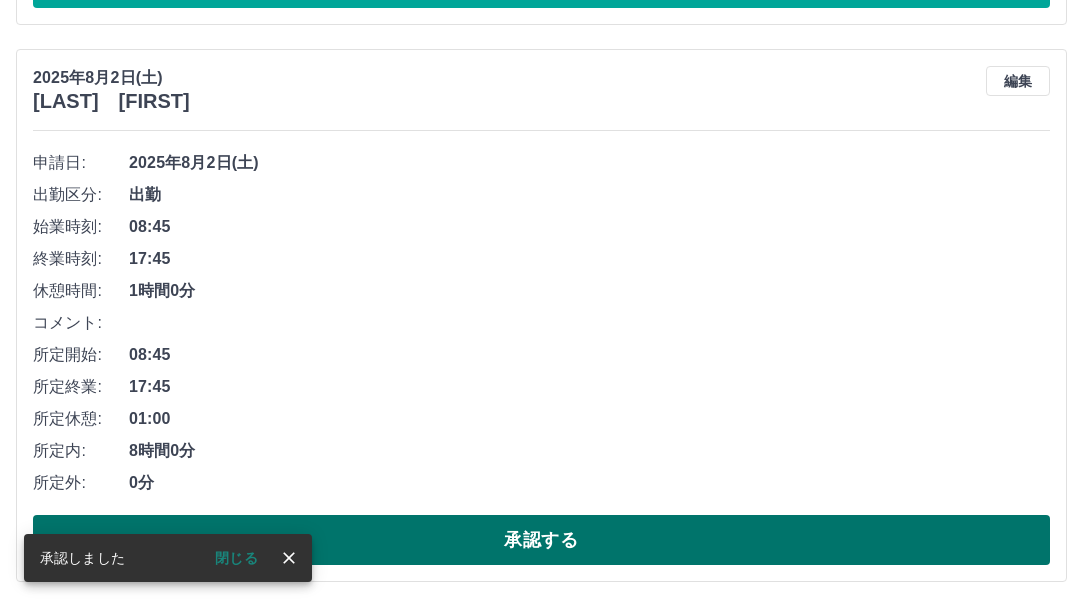 click on "承認する" at bounding box center [541, 540] 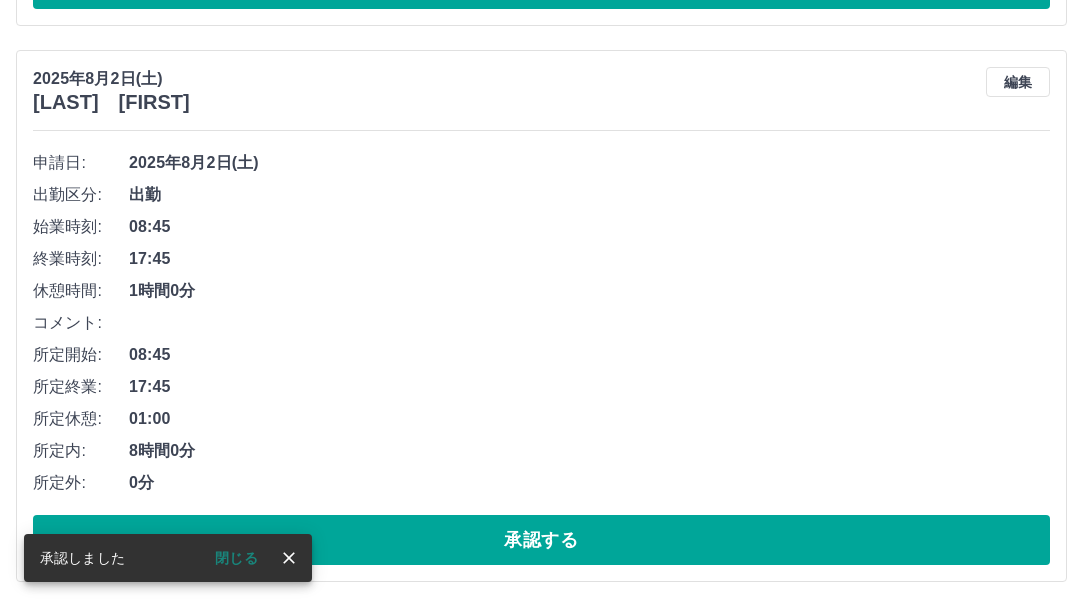 scroll, scrollTop: 744, scrollLeft: 0, axis: vertical 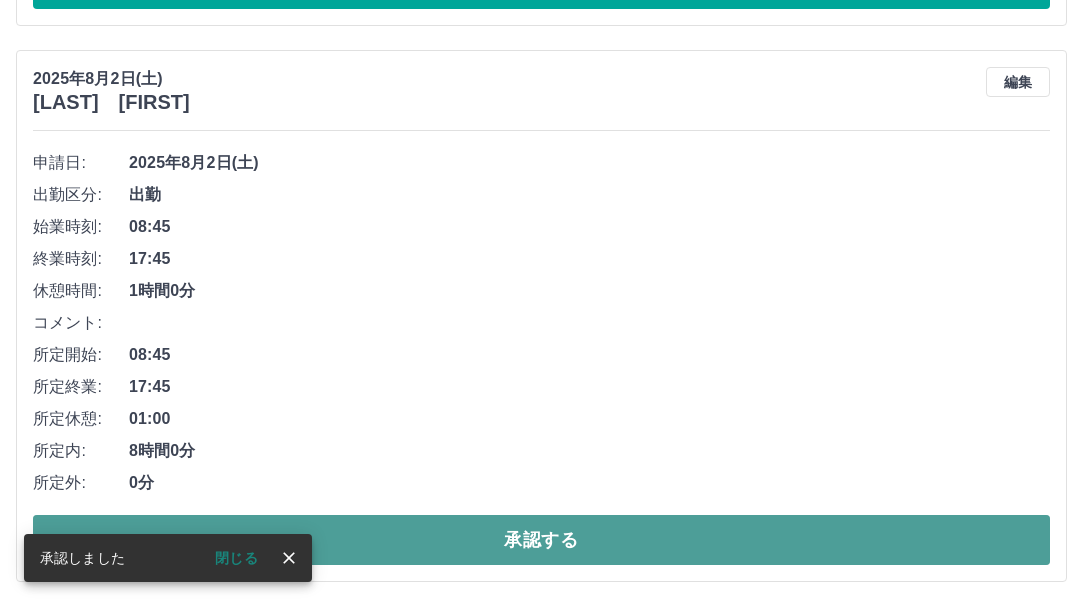 click on "承認する" at bounding box center [541, 540] 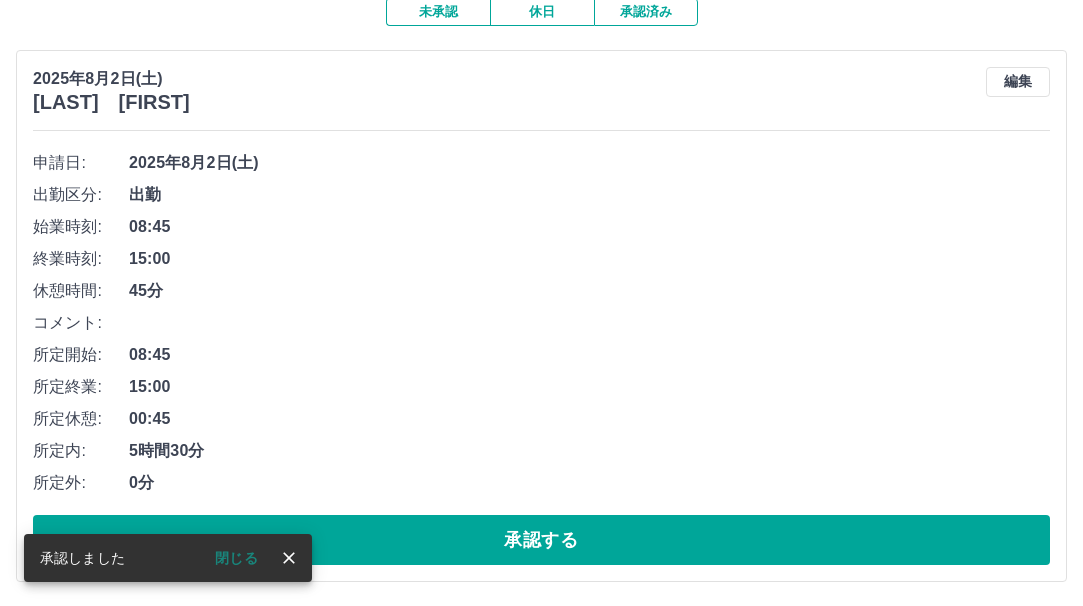 scroll, scrollTop: 188, scrollLeft: 0, axis: vertical 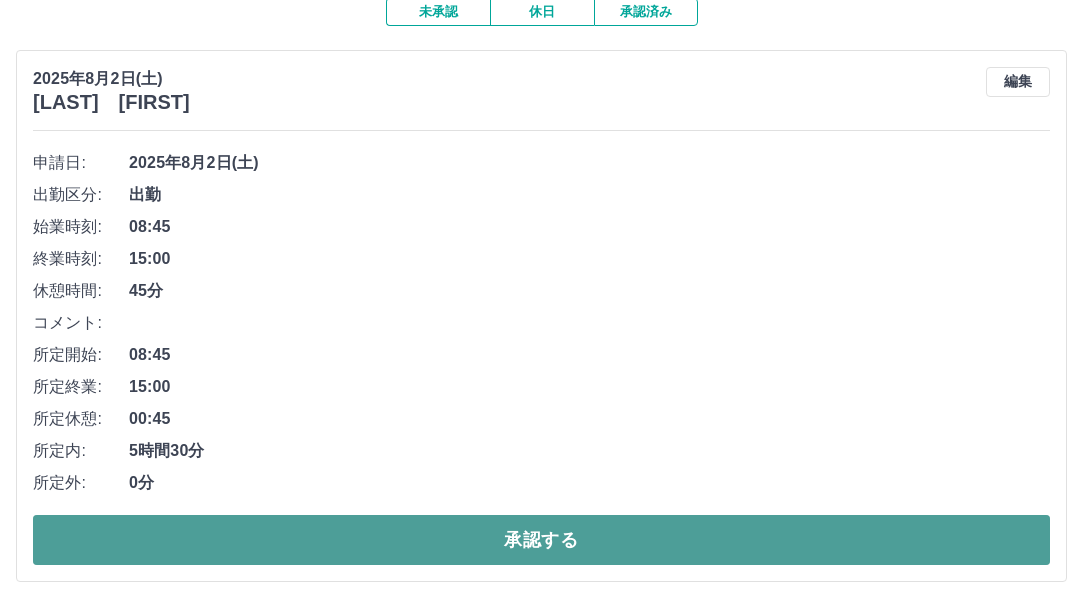 click on "承認する" at bounding box center (541, 540) 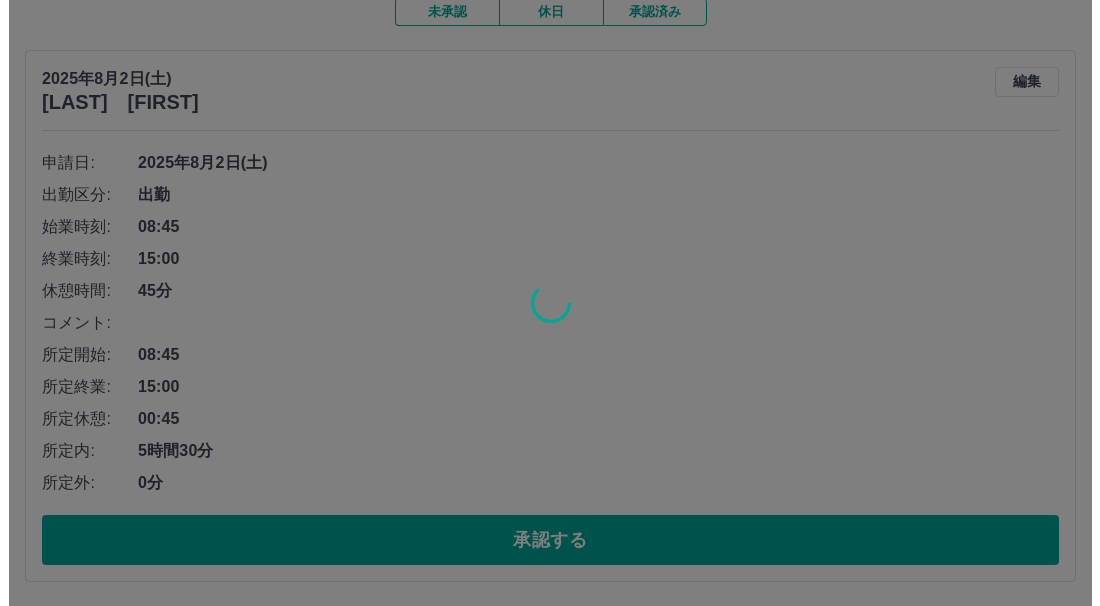 scroll, scrollTop: 0, scrollLeft: 0, axis: both 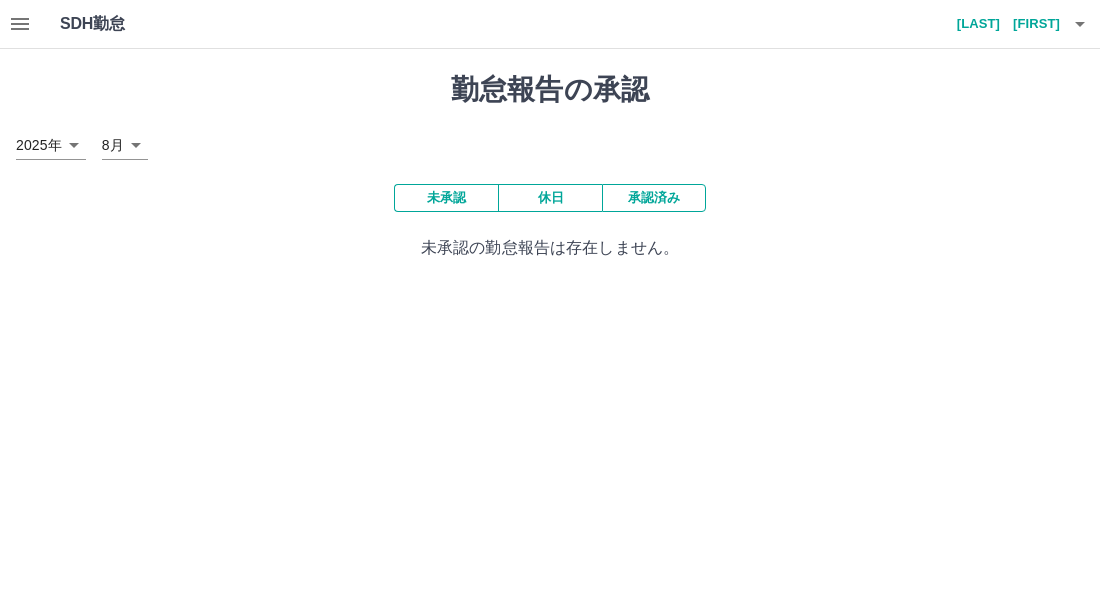 click 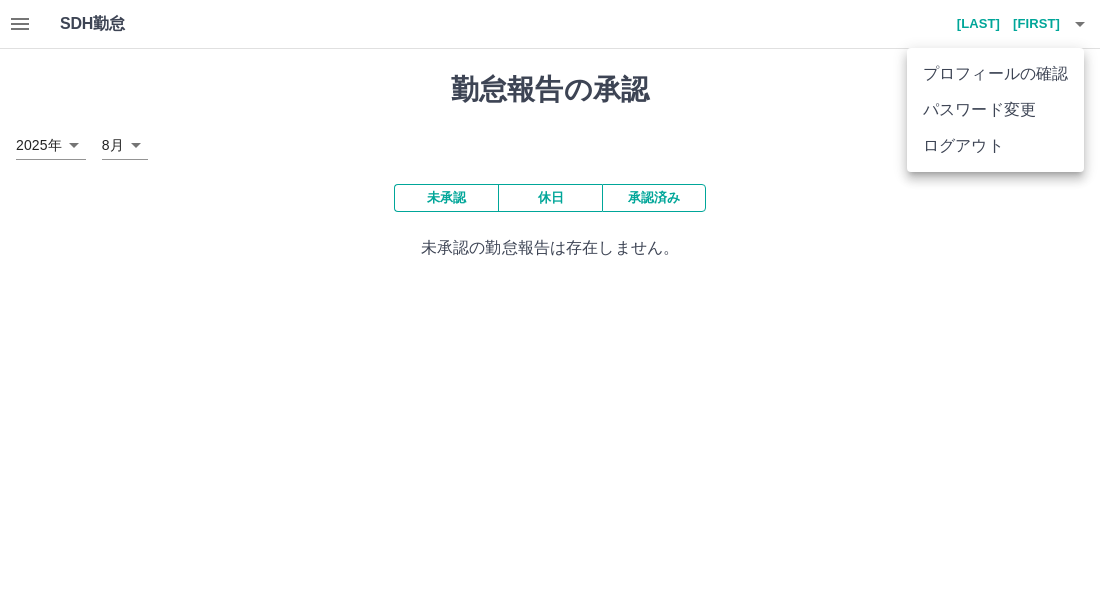 click on "ログアウト" at bounding box center [995, 146] 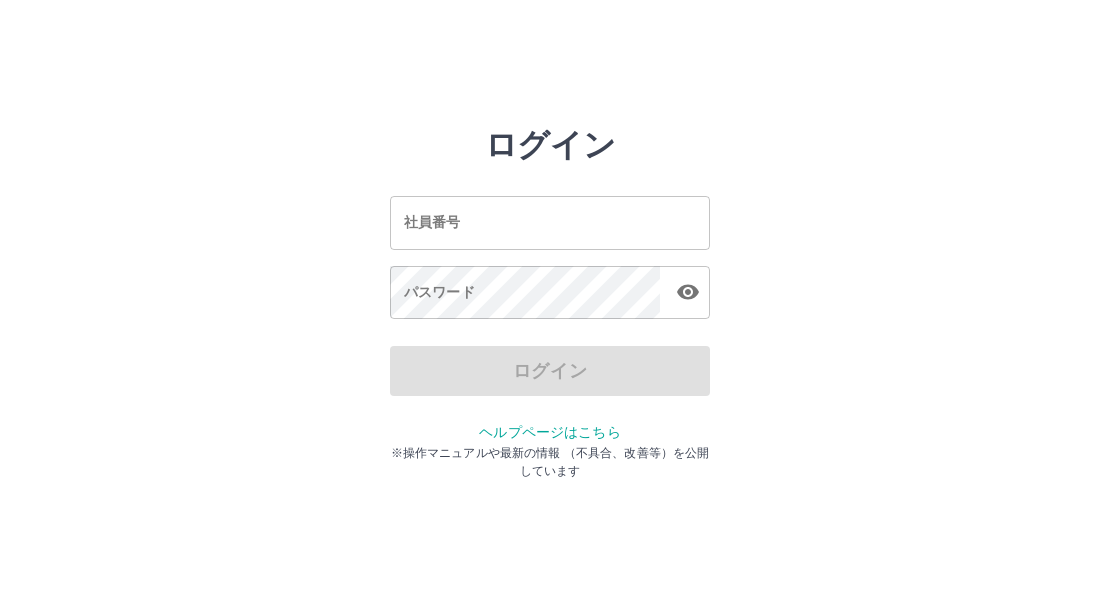 scroll, scrollTop: 0, scrollLeft: 0, axis: both 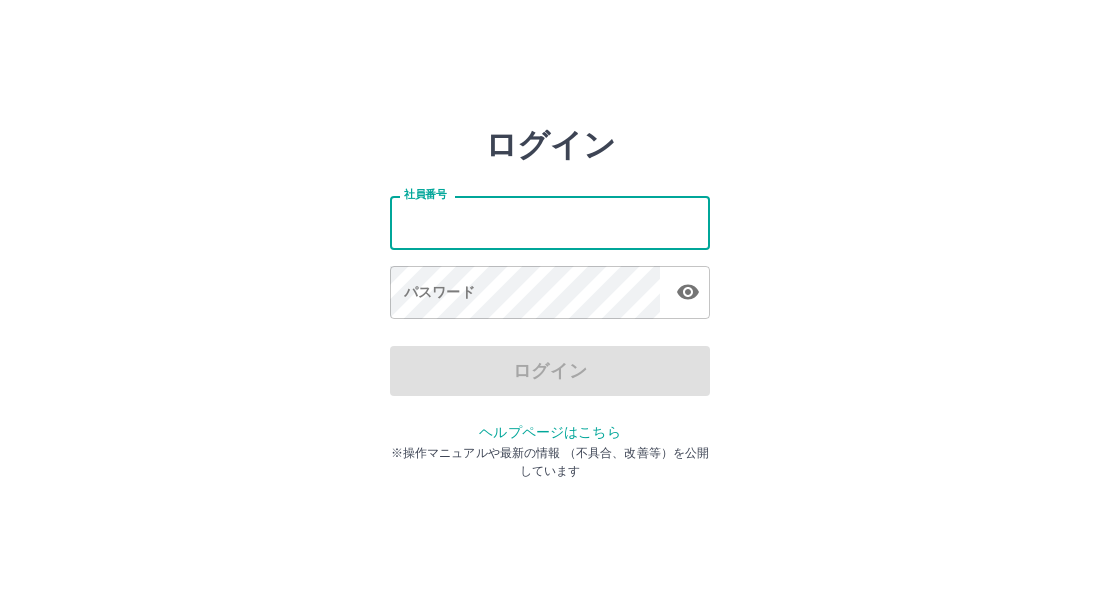click on "社員番号" at bounding box center [550, 222] 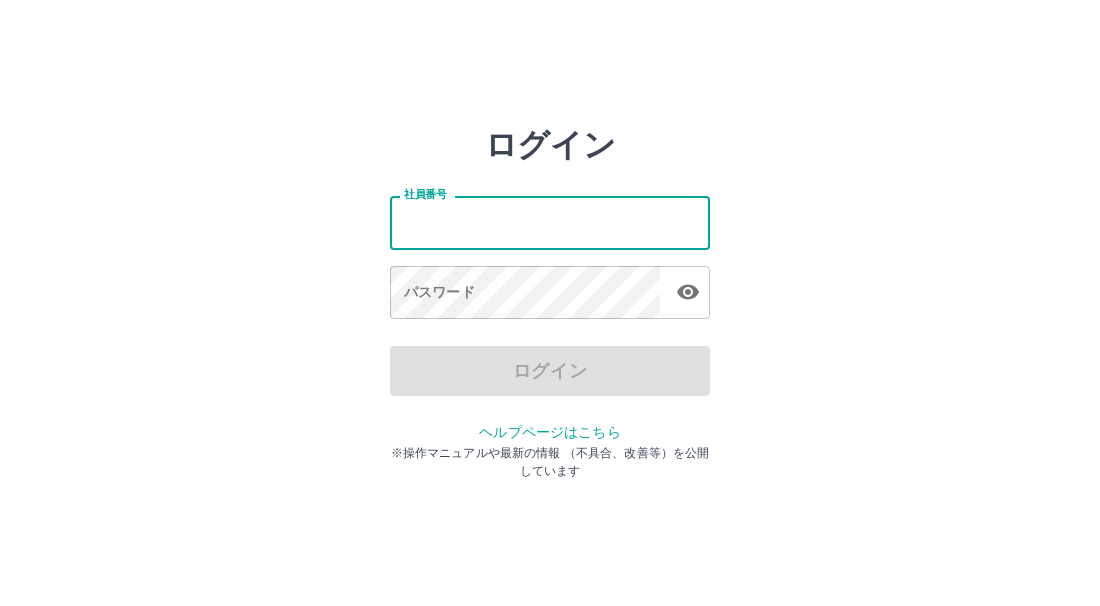 click on "社員番号" at bounding box center (550, 222) 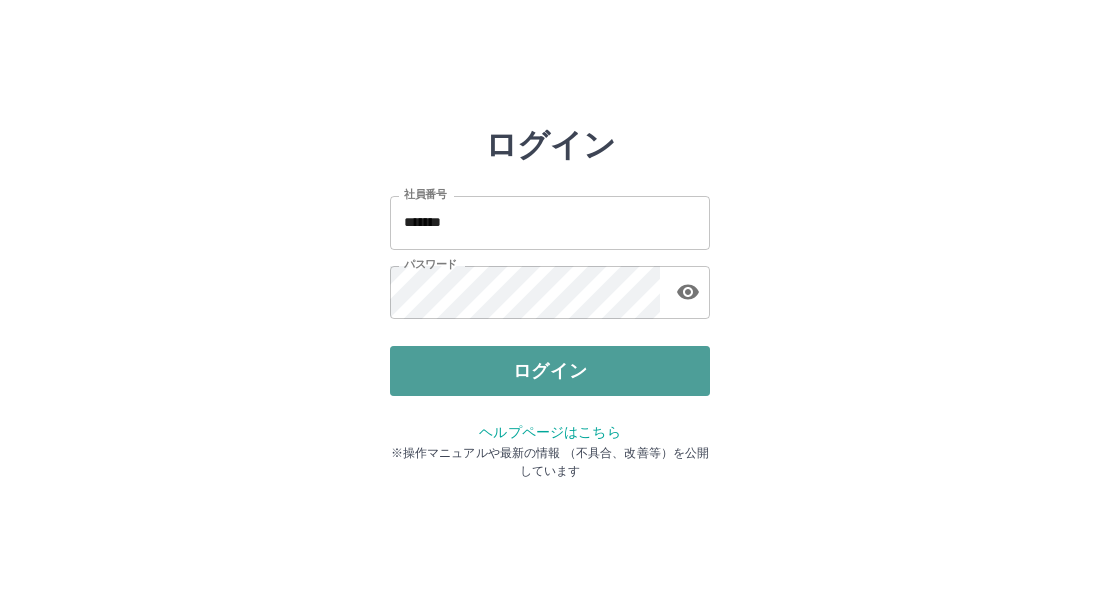 click on "ログイン" at bounding box center (550, 371) 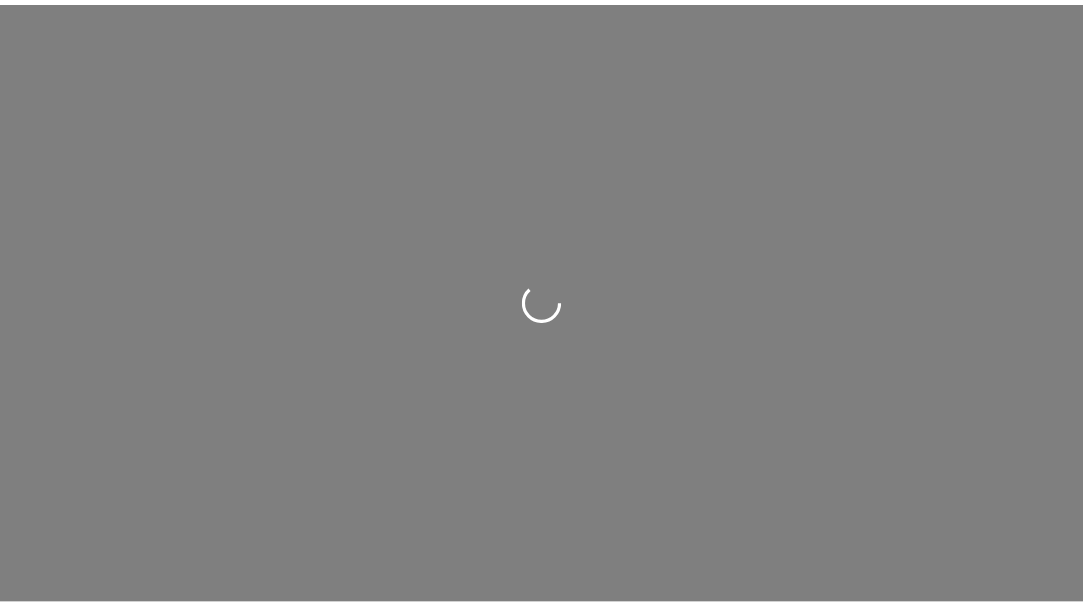 scroll, scrollTop: 0, scrollLeft: 0, axis: both 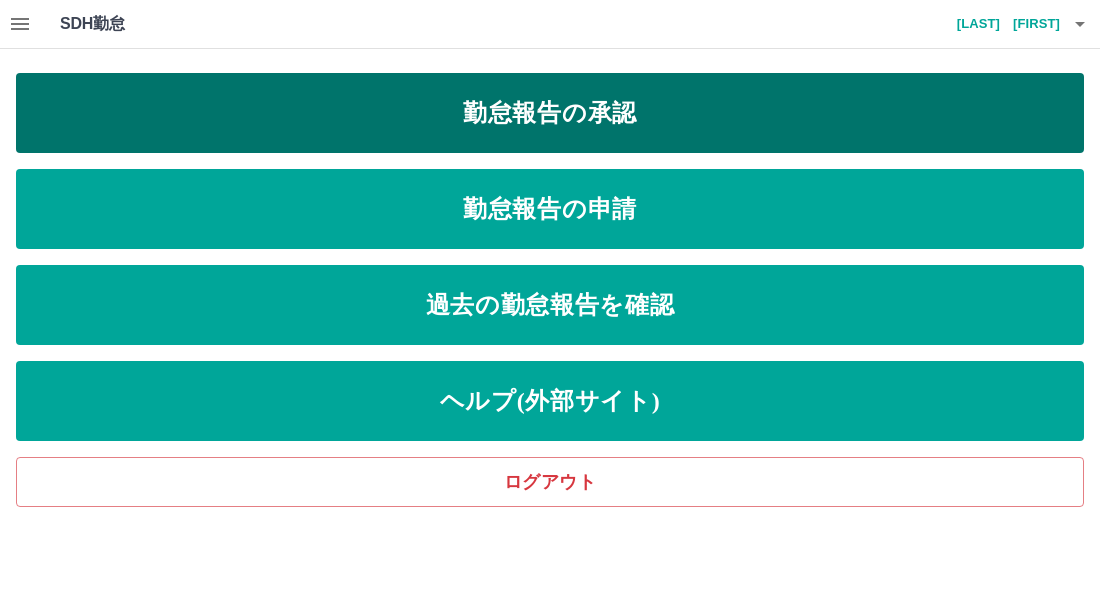 click on "勤怠報告の承認" at bounding box center [550, 113] 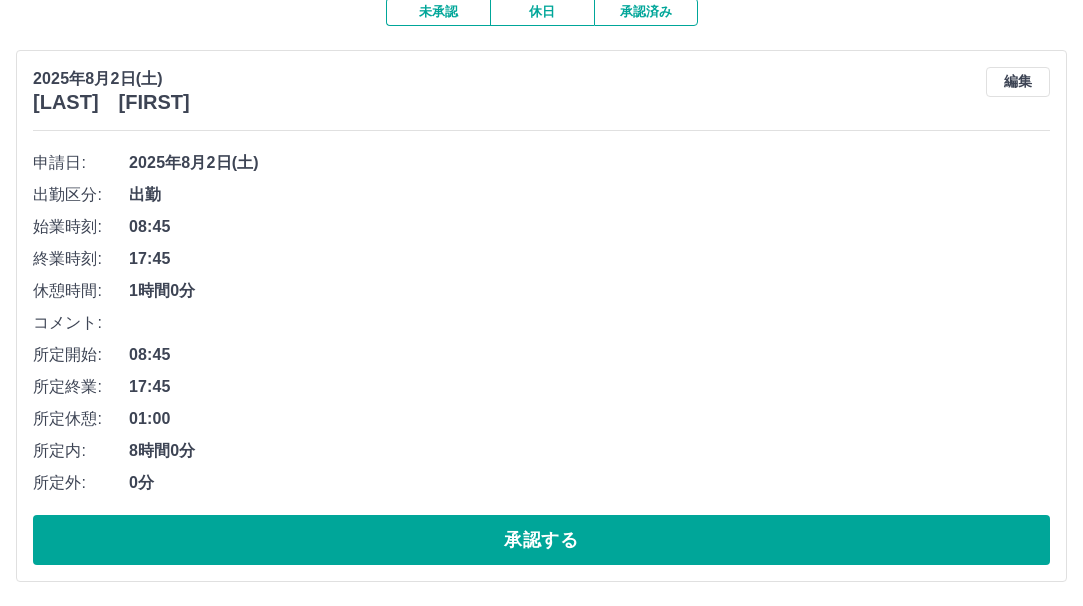 scroll, scrollTop: 200, scrollLeft: 0, axis: vertical 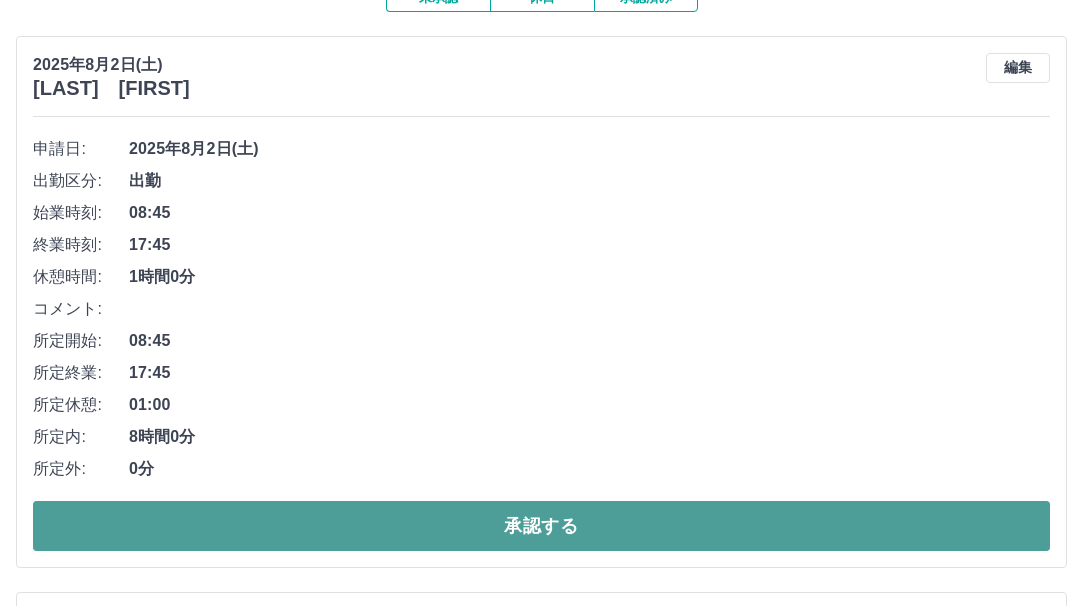 click on "承認する" at bounding box center [541, 526] 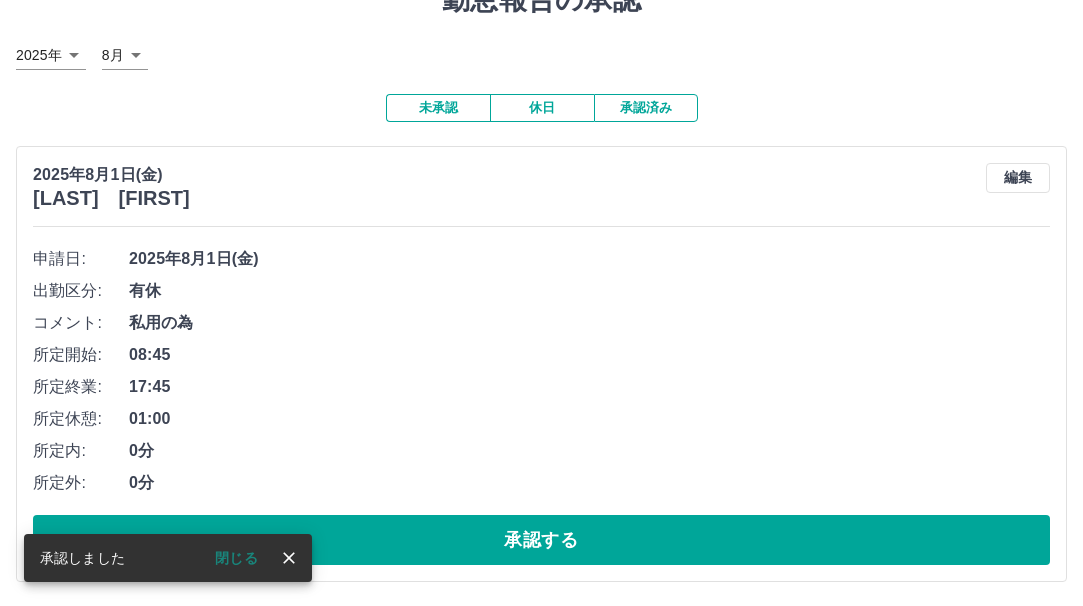 scroll, scrollTop: 92, scrollLeft: 0, axis: vertical 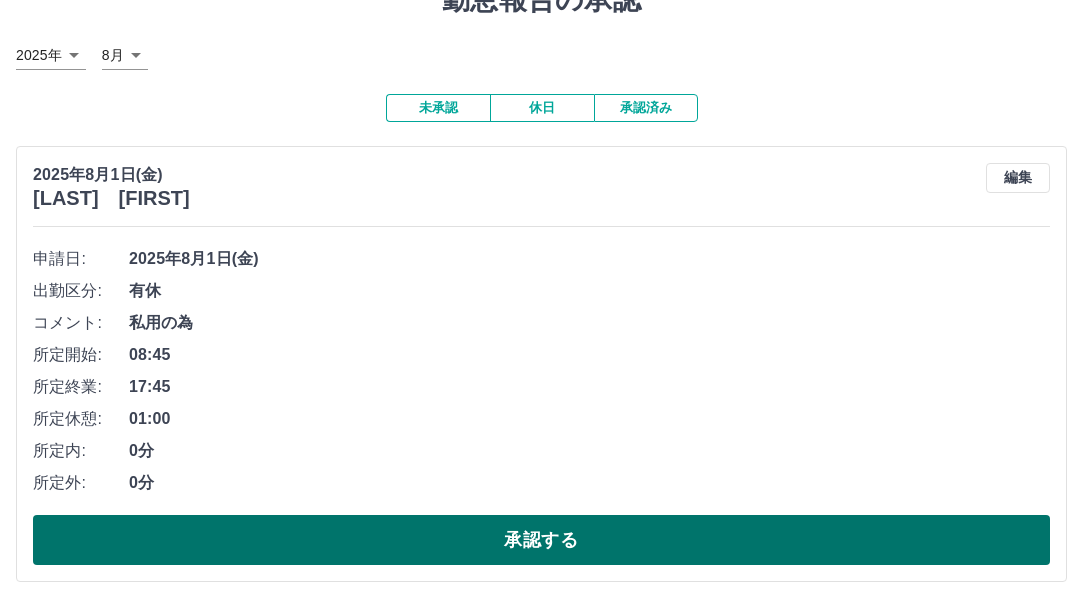 click on "承認する" at bounding box center (541, 540) 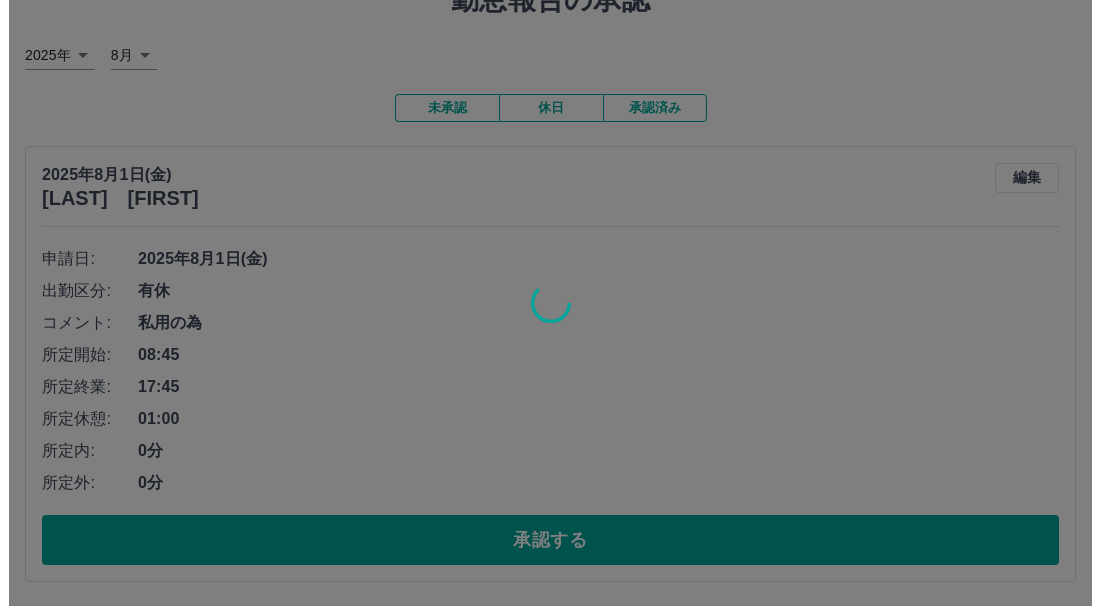 scroll, scrollTop: 0, scrollLeft: 0, axis: both 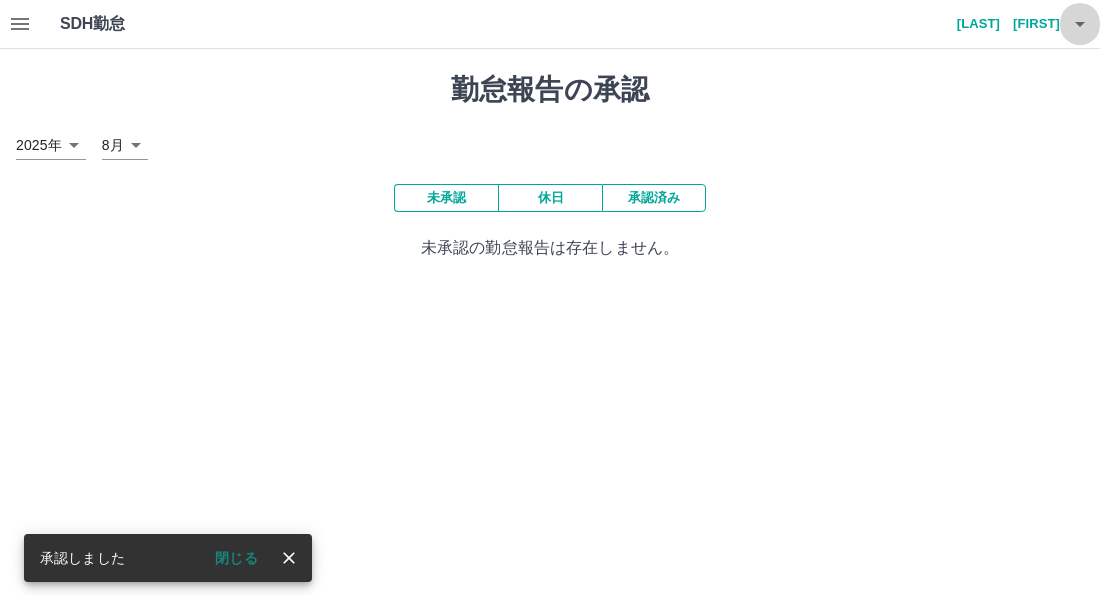 click 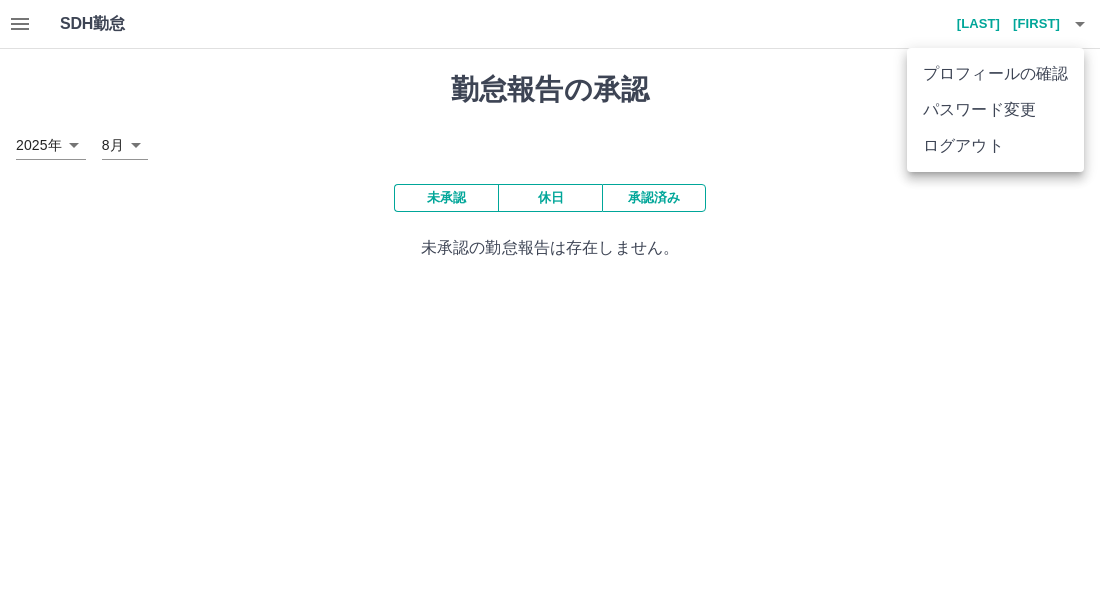 click on "ログアウト" at bounding box center [995, 146] 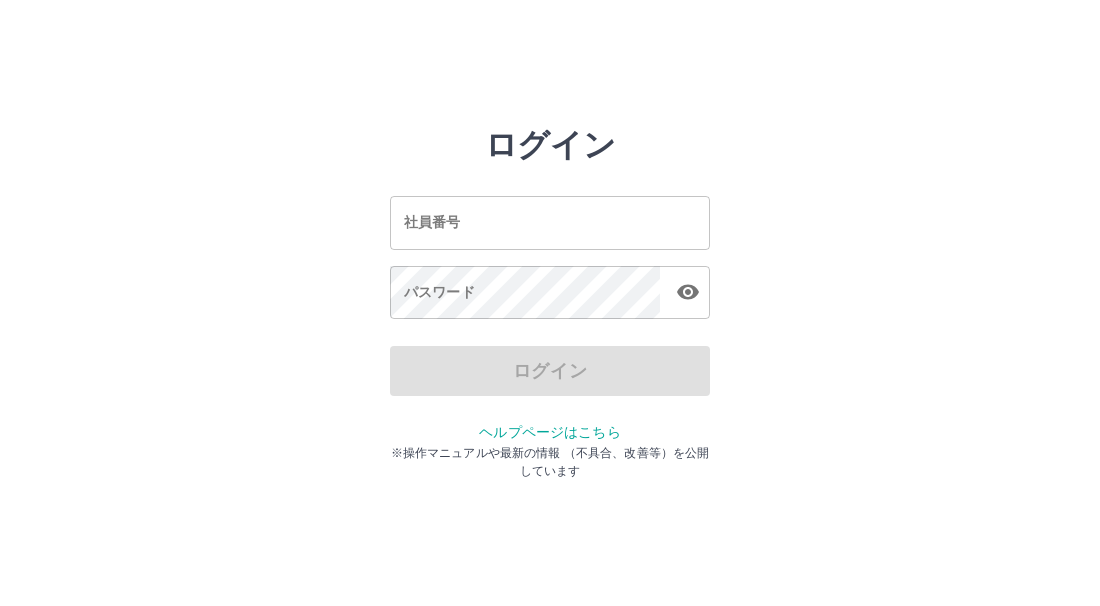 scroll, scrollTop: 0, scrollLeft: 0, axis: both 